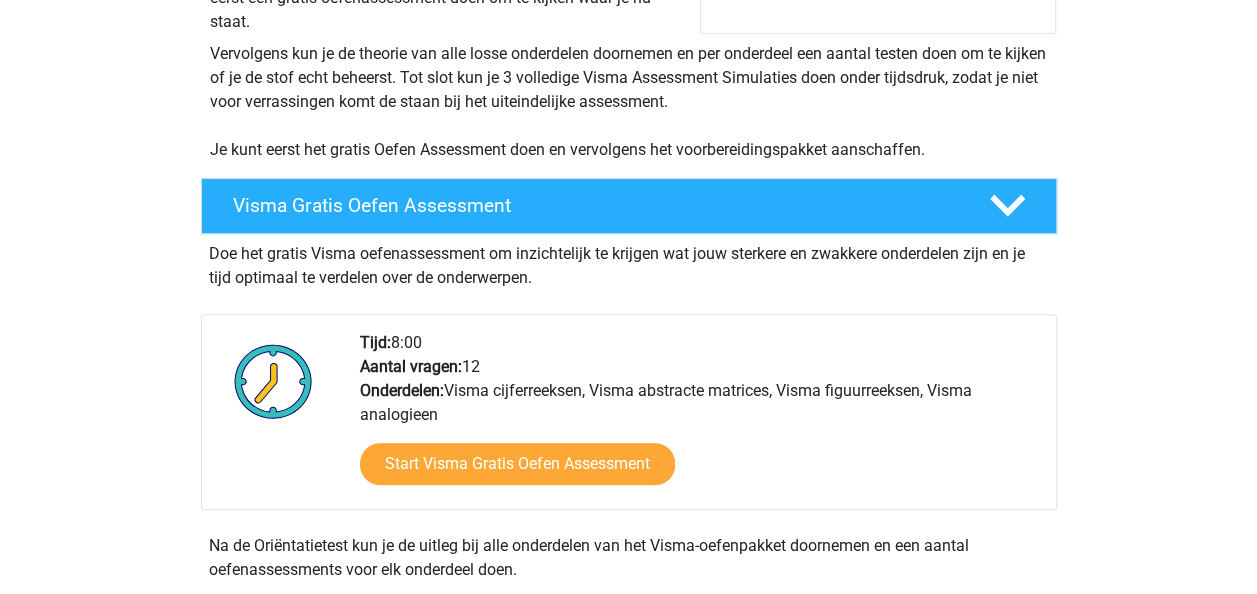 scroll, scrollTop: 300, scrollLeft: 0, axis: vertical 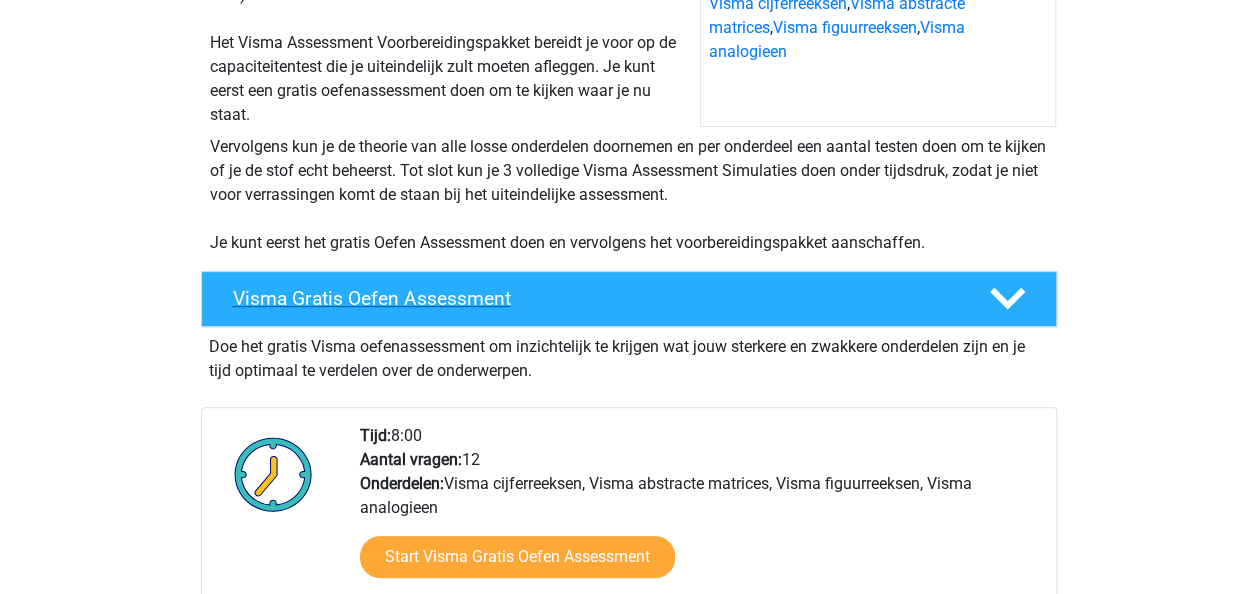 click on "Visma Gratis Oefen Assessment" at bounding box center [595, 298] 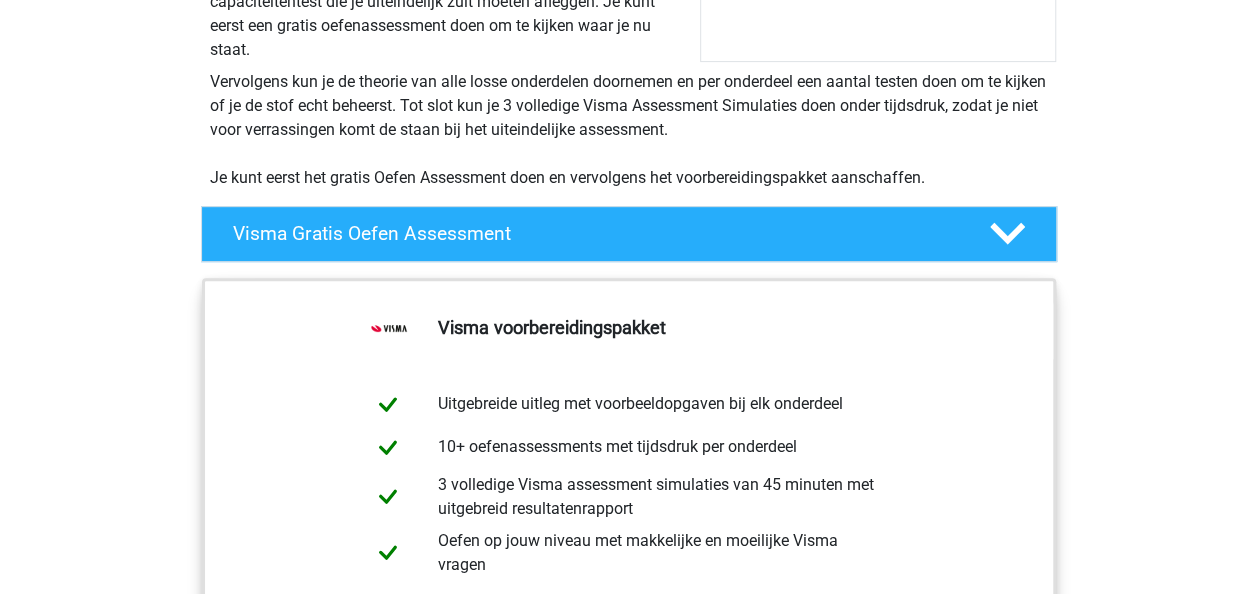 scroll, scrollTop: 300, scrollLeft: 0, axis: vertical 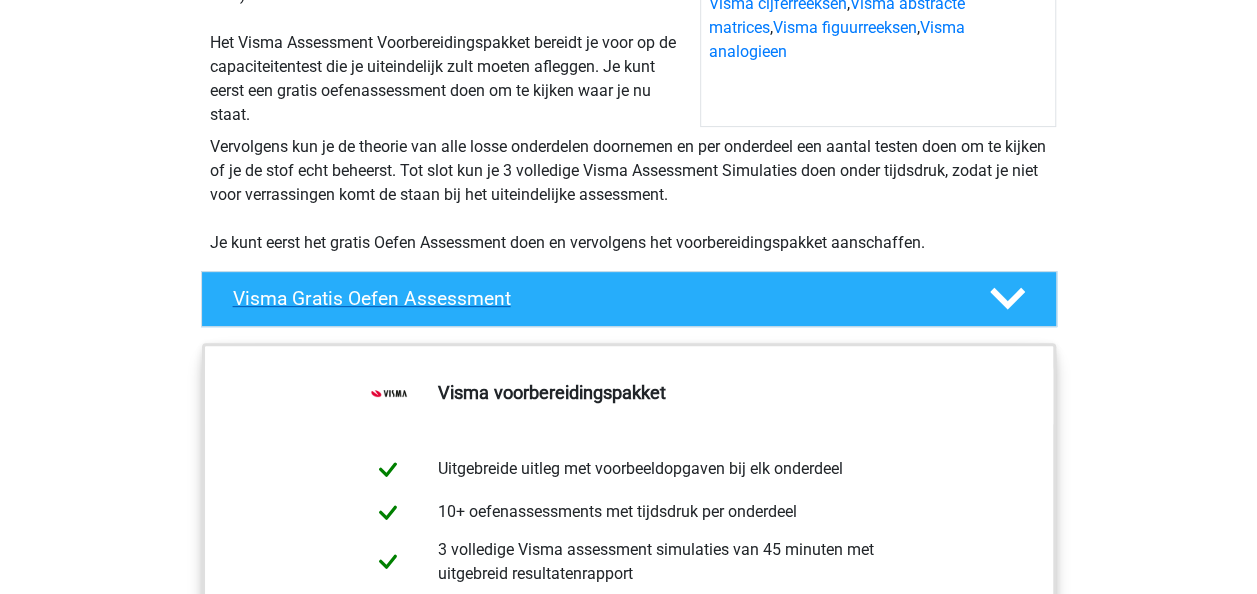 click 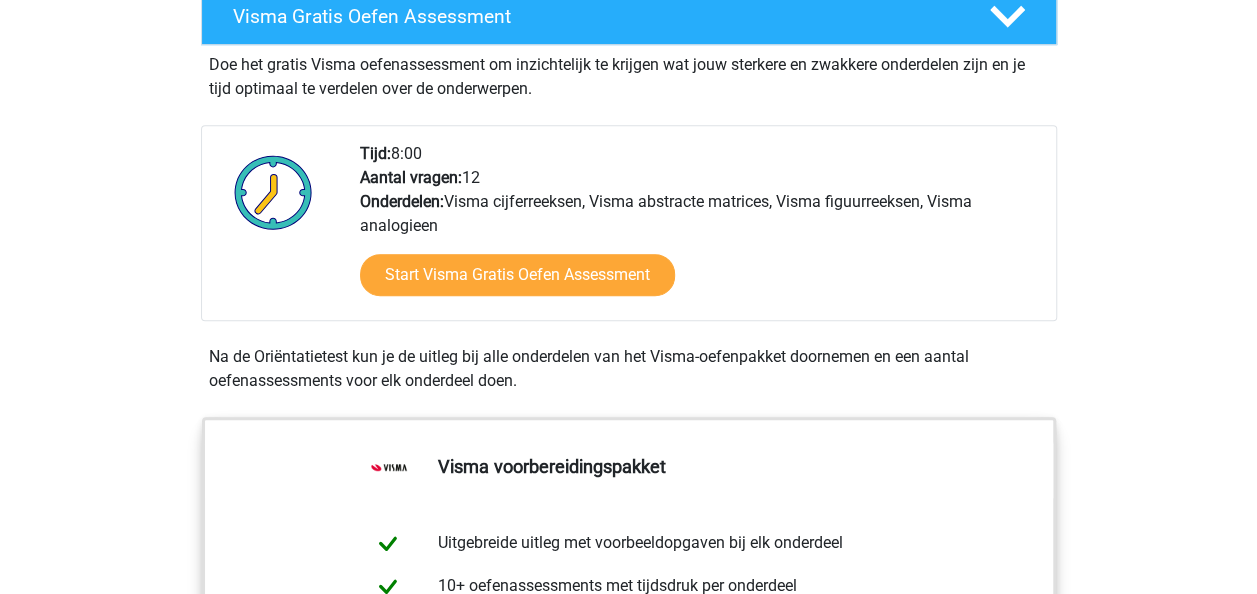 scroll, scrollTop: 500, scrollLeft: 0, axis: vertical 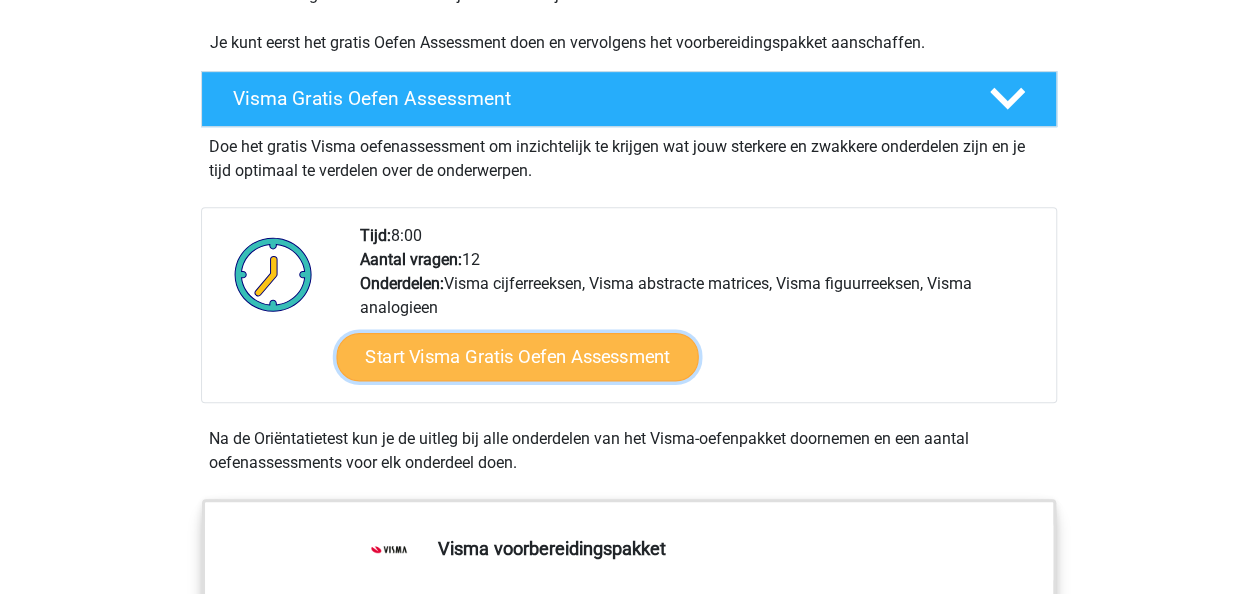 click on "Start Visma Gratis Oefen Assessment" at bounding box center (517, 357) 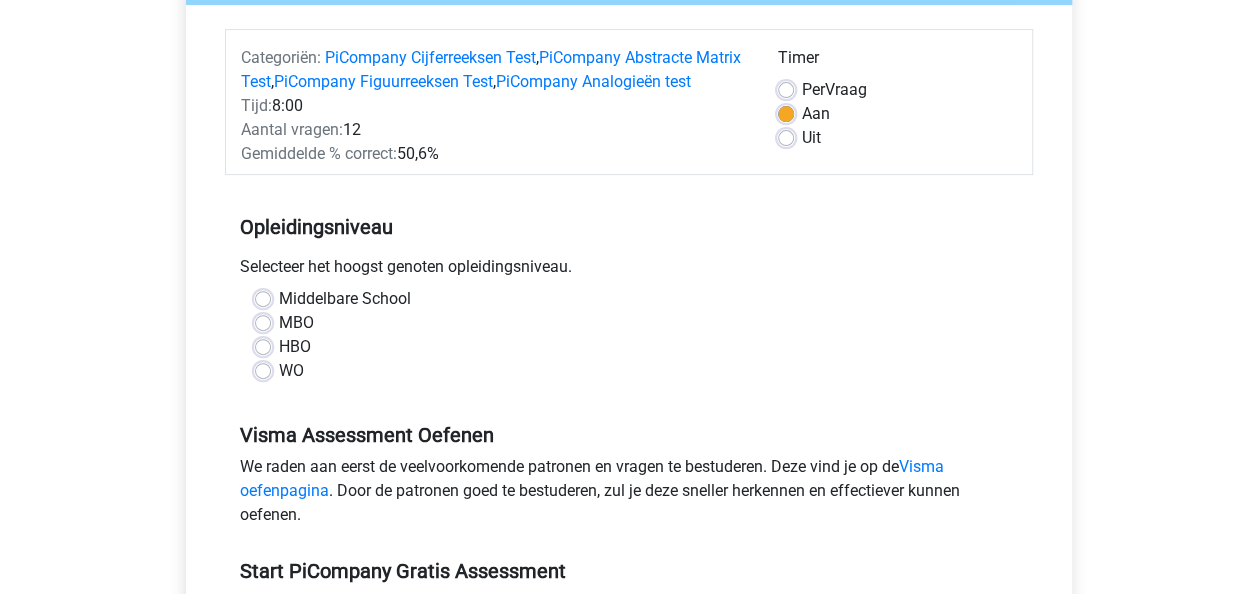 scroll, scrollTop: 200, scrollLeft: 0, axis: vertical 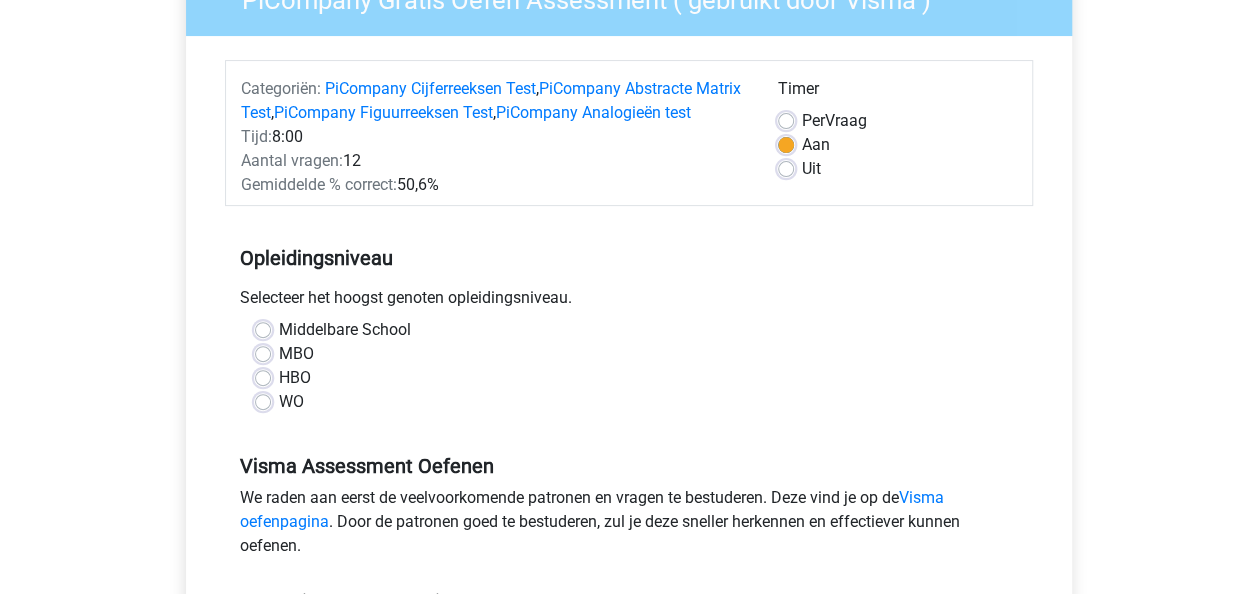 click on "HBO" at bounding box center (295, 378) 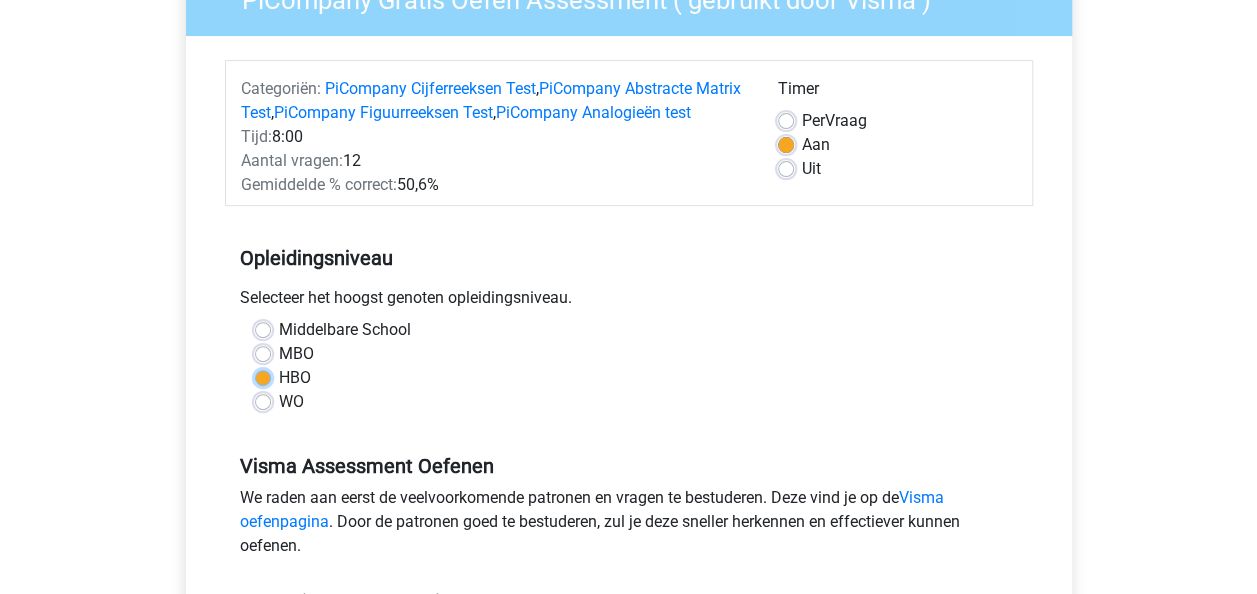 click on "HBO" at bounding box center (263, 376) 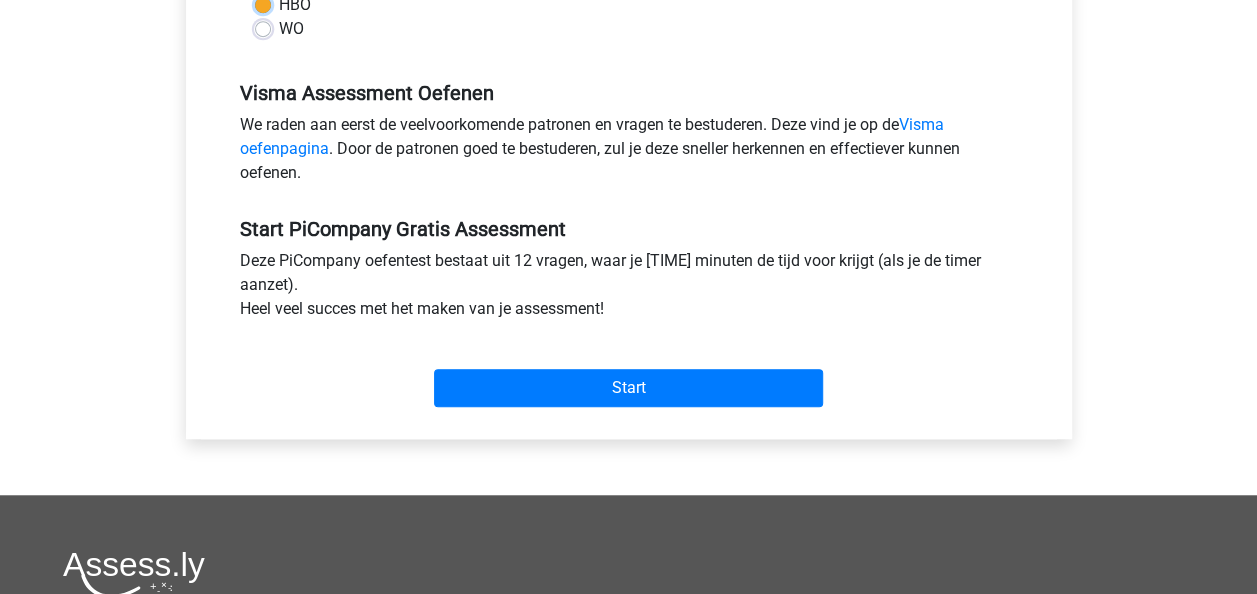scroll, scrollTop: 600, scrollLeft: 0, axis: vertical 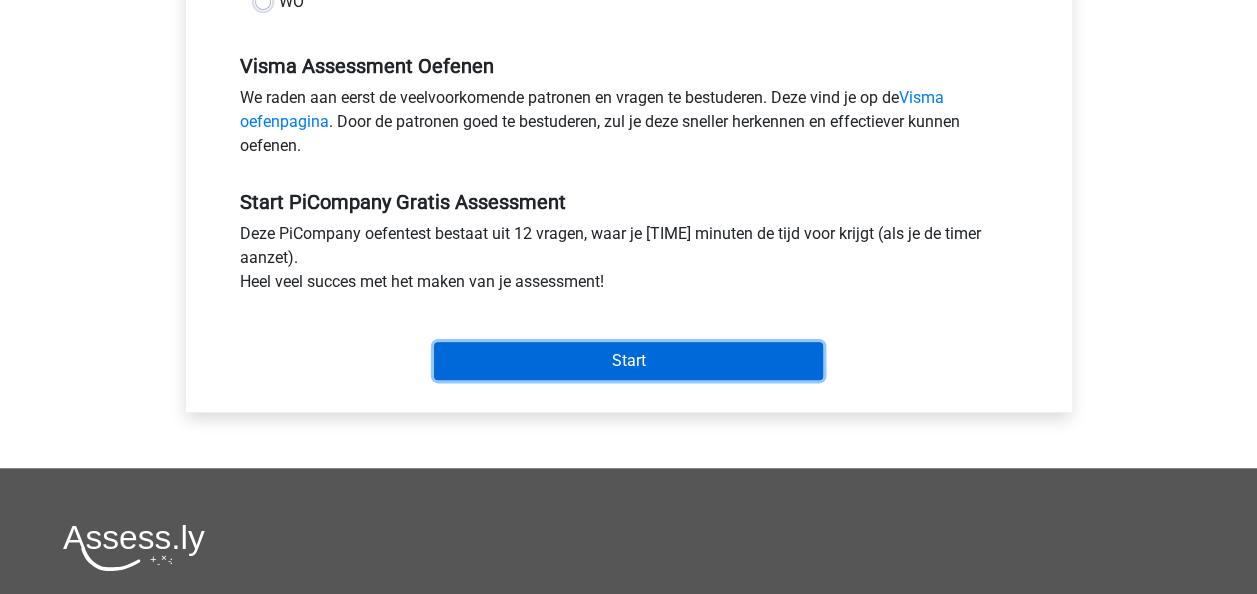 click on "Start" at bounding box center (628, 361) 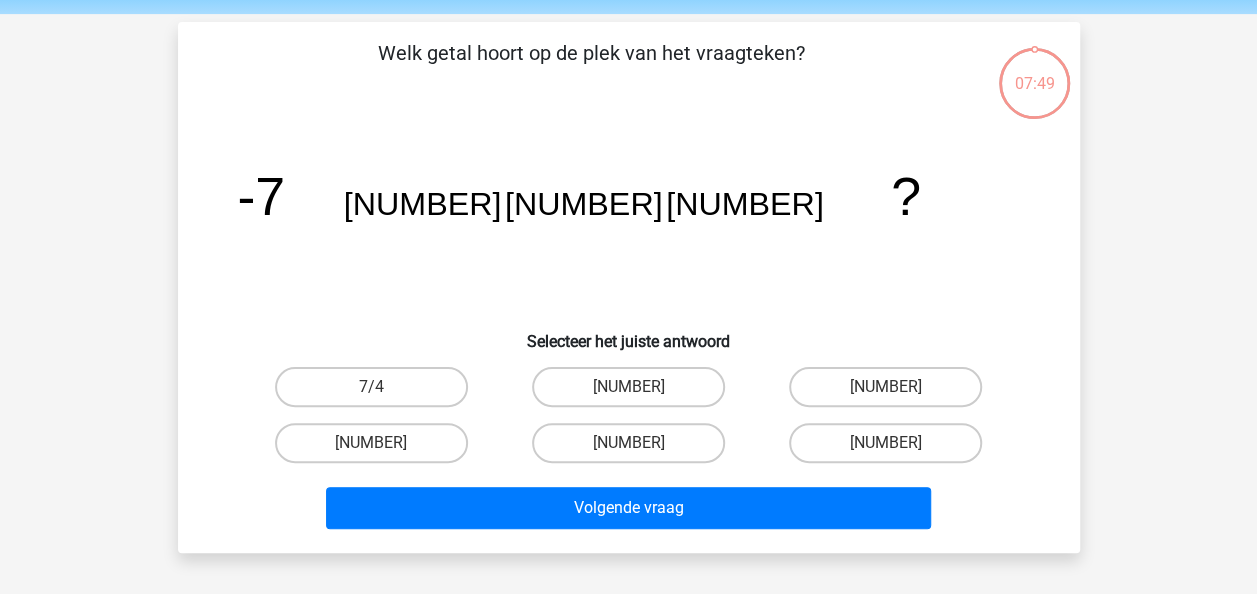 scroll, scrollTop: 100, scrollLeft: 0, axis: vertical 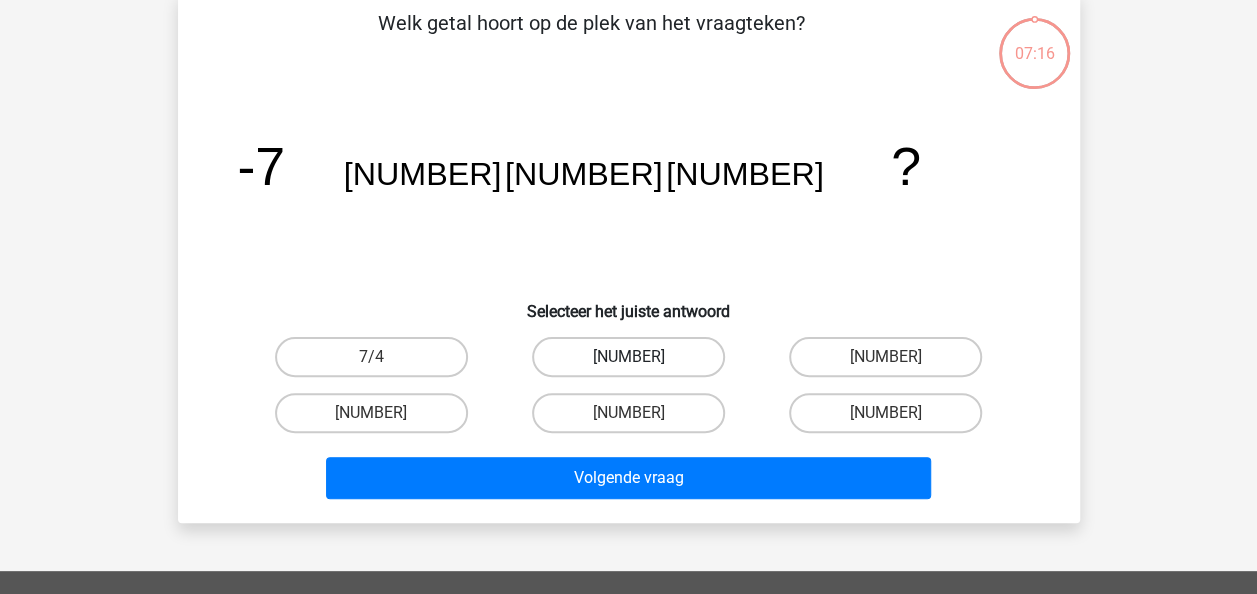 click on "-3479/702" at bounding box center (628, 357) 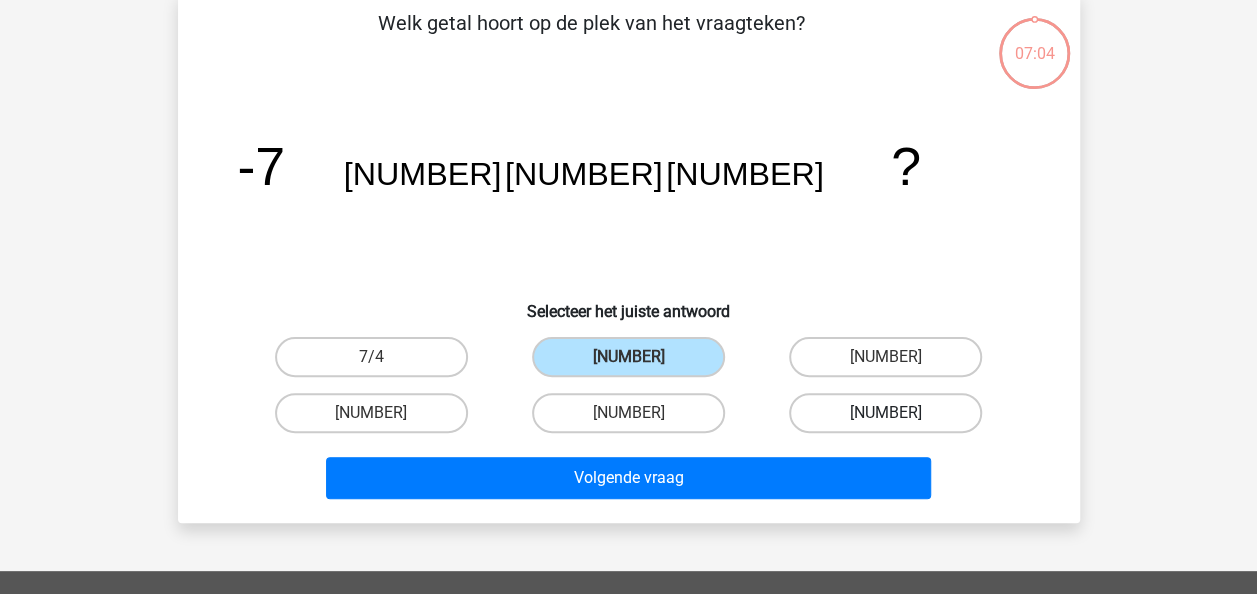 click on "-7/5616" at bounding box center [885, 413] 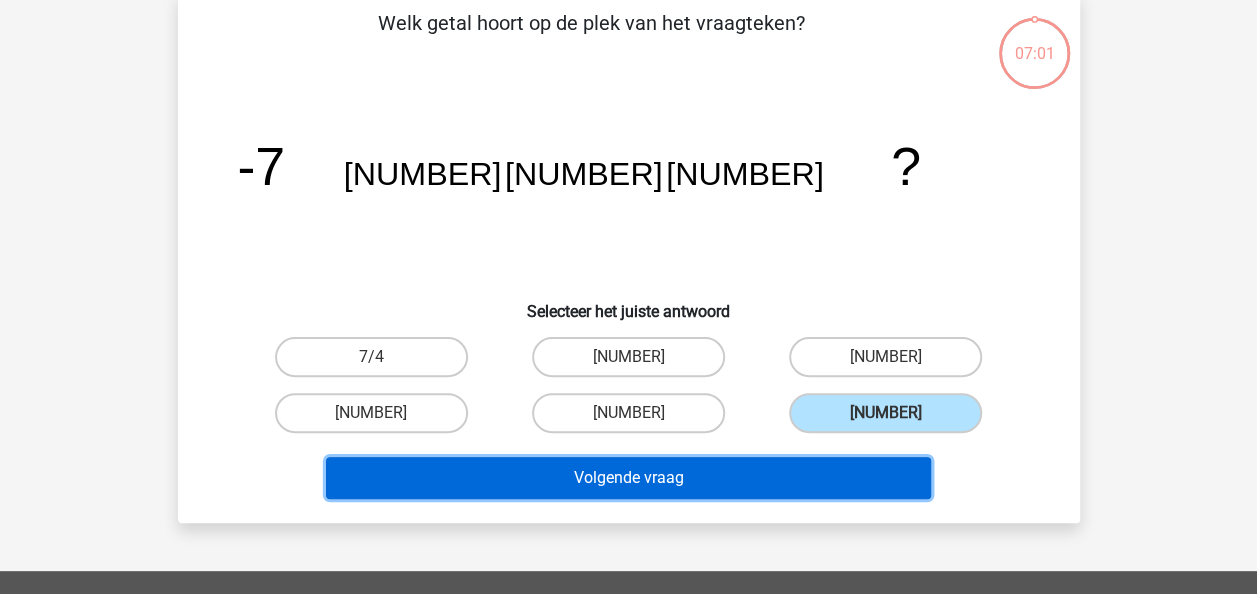click on "Volgende vraag" at bounding box center (628, 478) 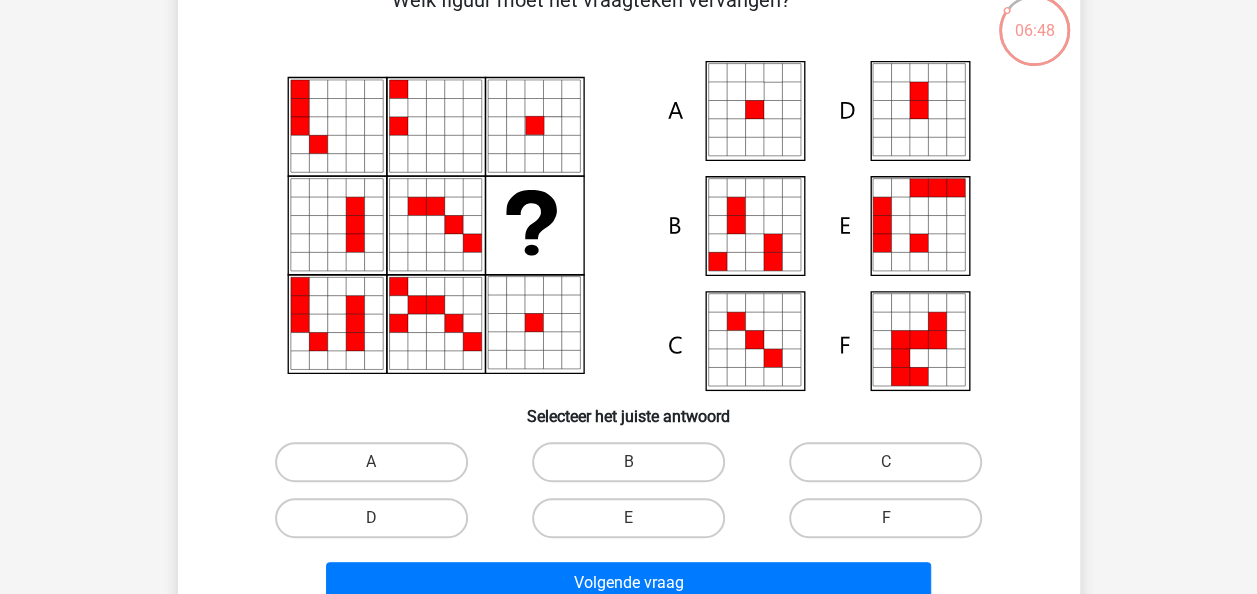 scroll, scrollTop: 92, scrollLeft: 0, axis: vertical 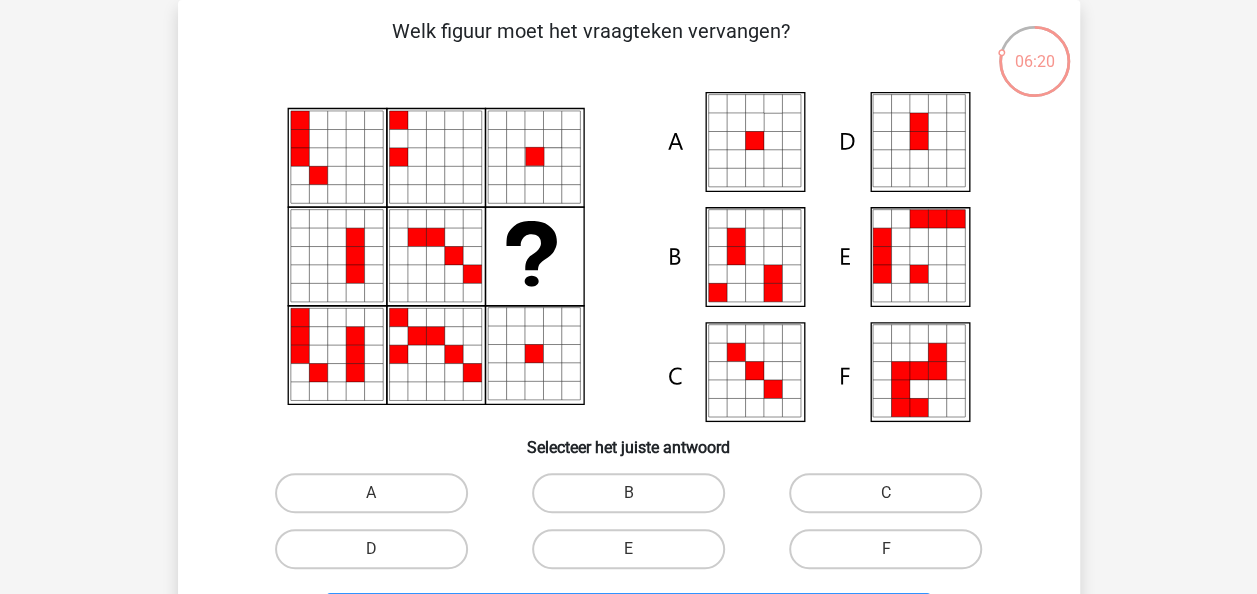click 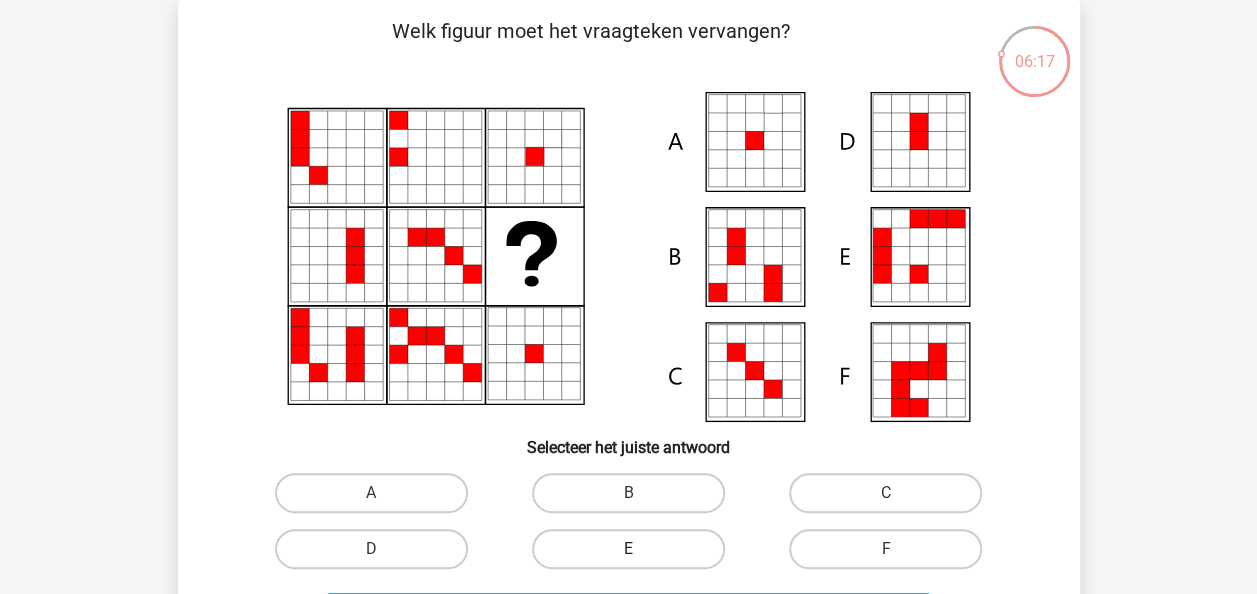 click on "E" at bounding box center (628, 549) 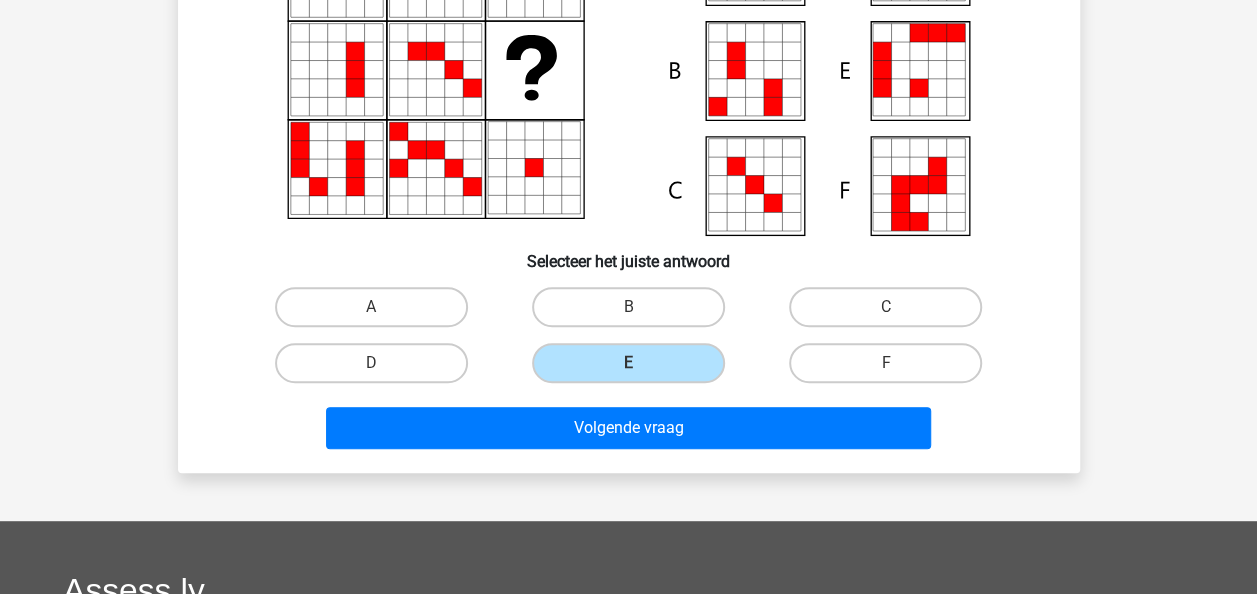 scroll, scrollTop: 292, scrollLeft: 0, axis: vertical 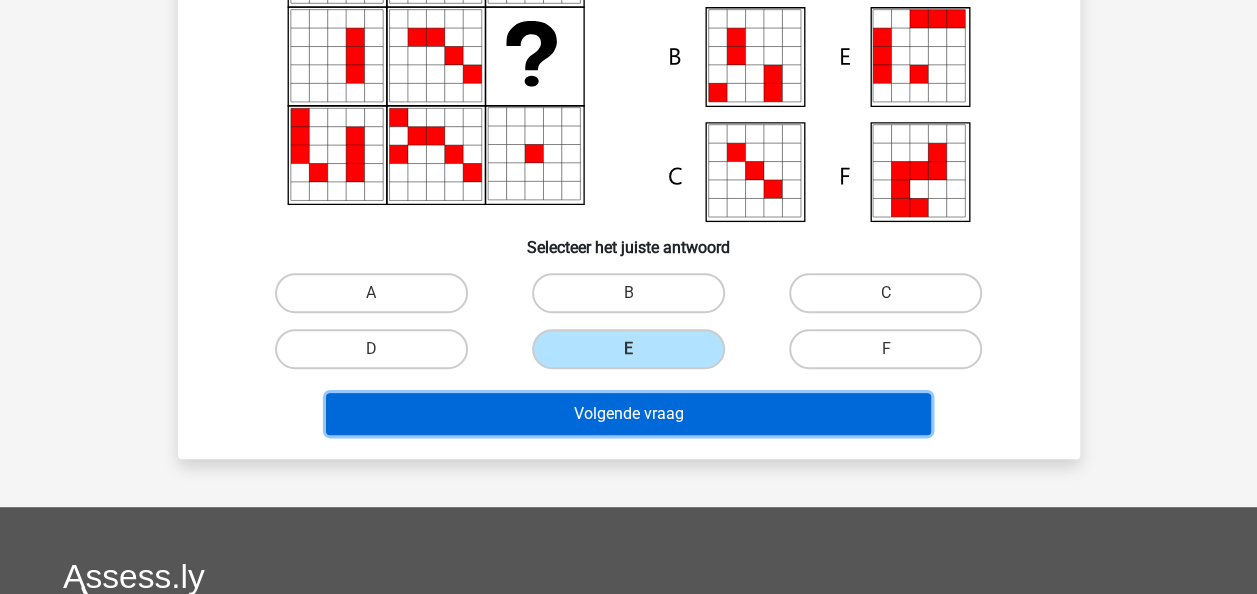 click on "Volgende vraag" at bounding box center (628, 414) 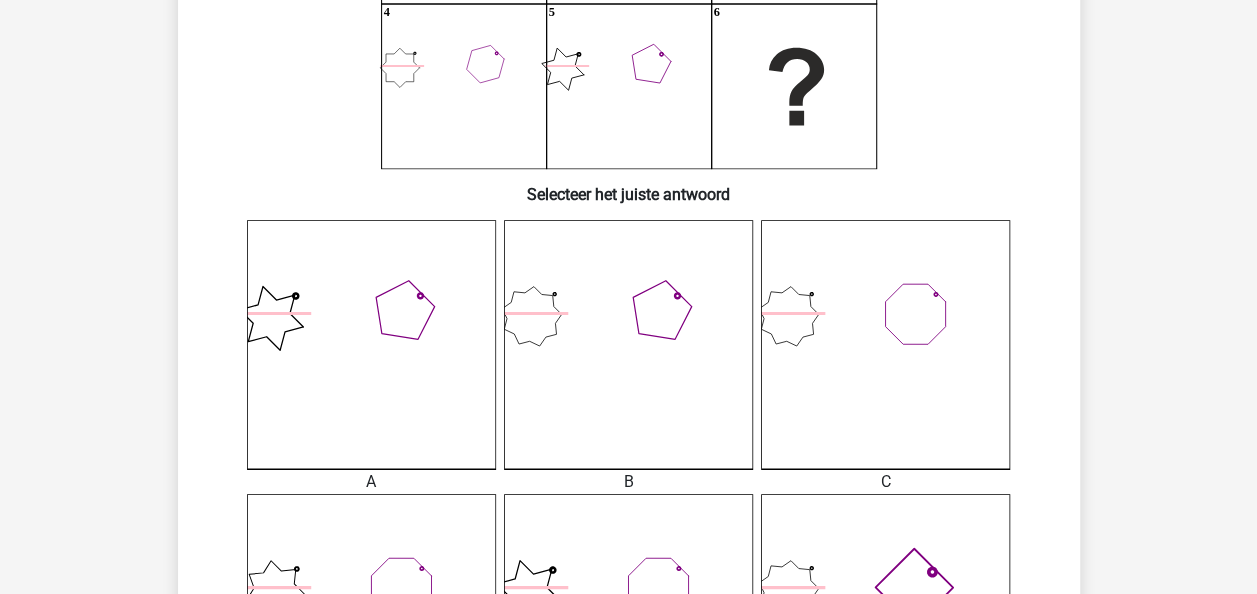 scroll, scrollTop: 392, scrollLeft: 0, axis: vertical 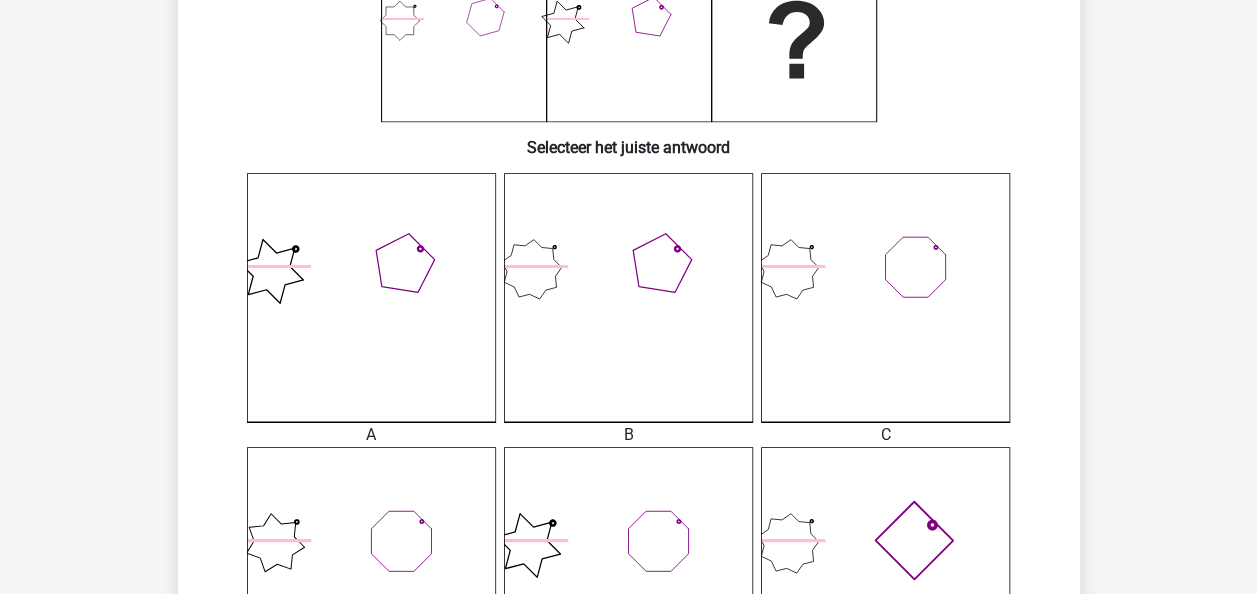 click 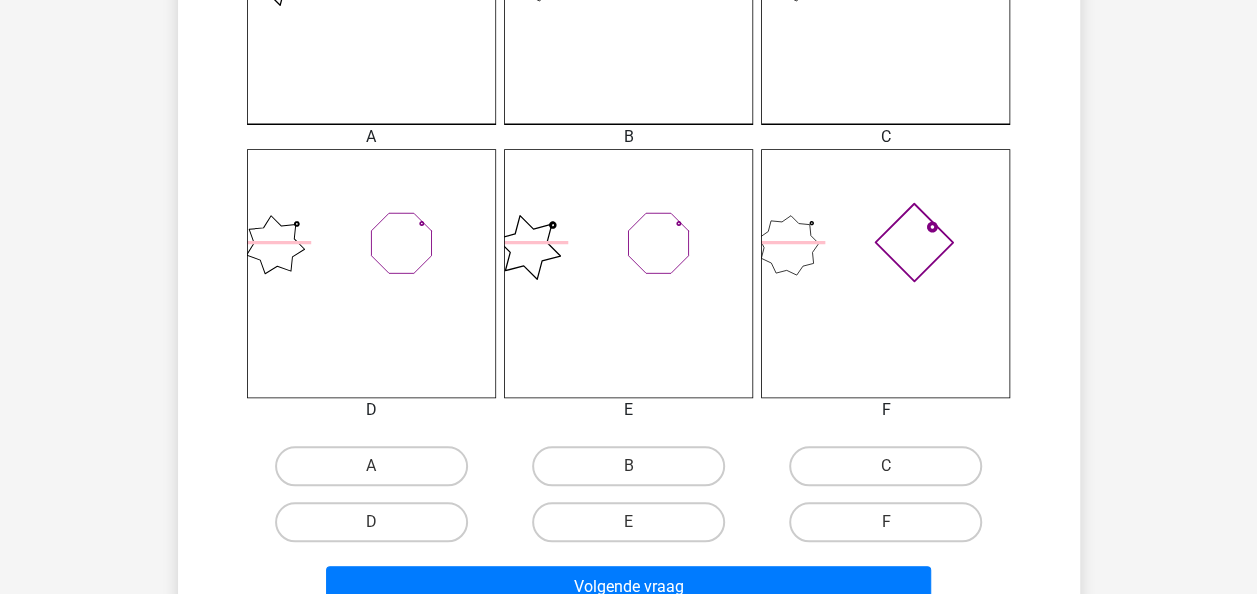 scroll, scrollTop: 692, scrollLeft: 0, axis: vertical 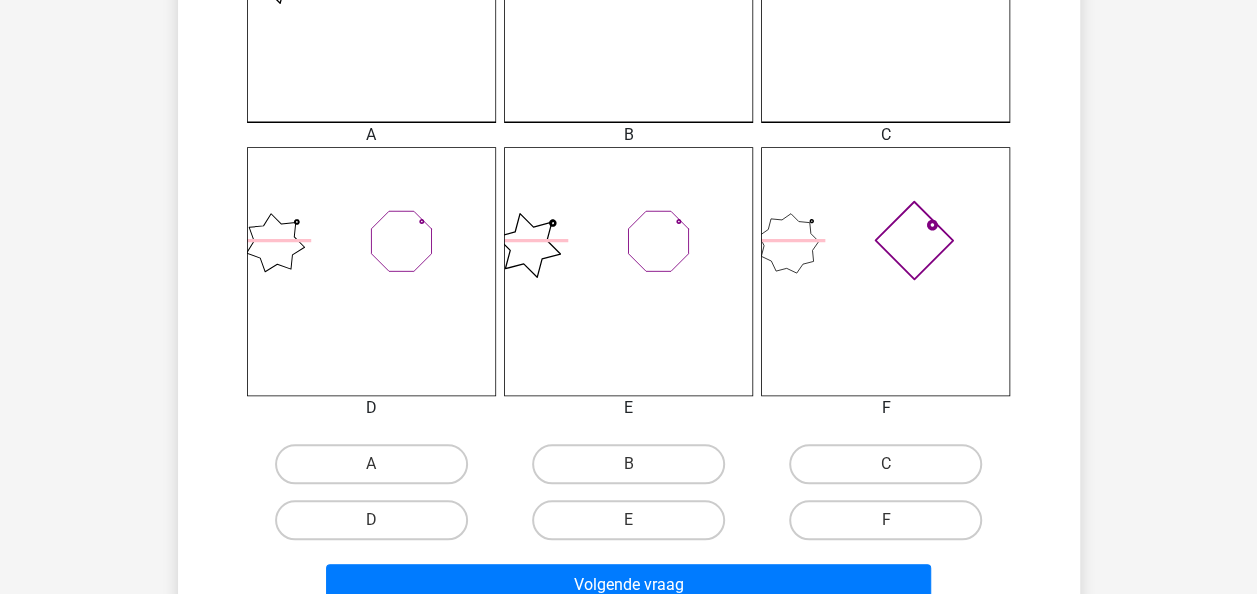 click on "C" at bounding box center (892, 470) 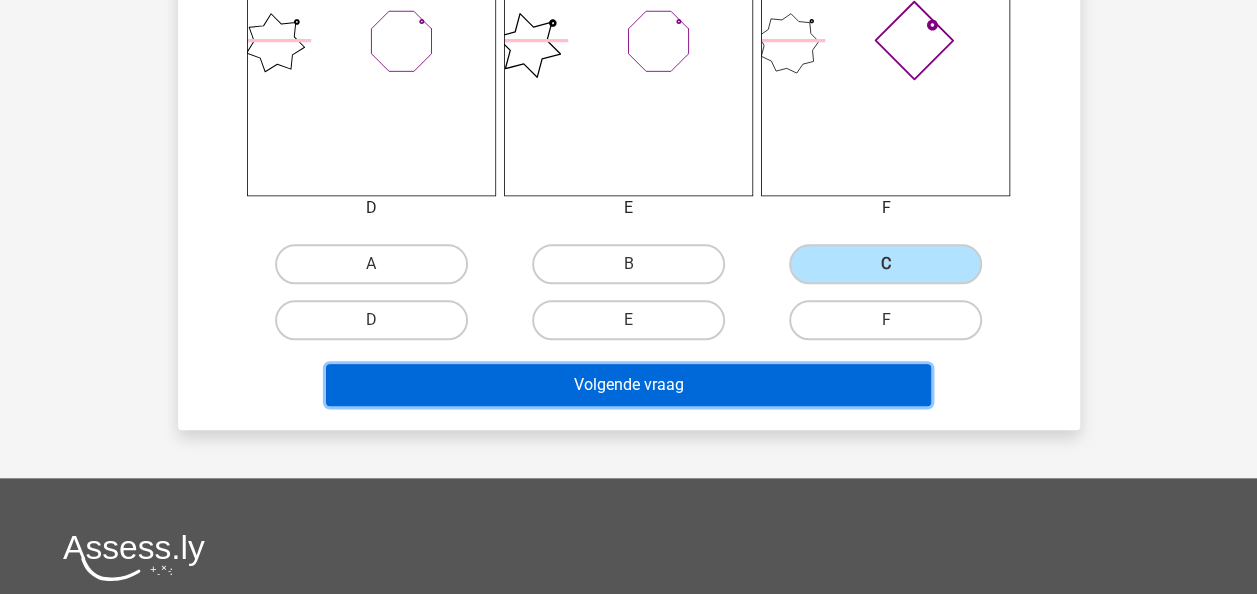 click on "Volgende vraag" at bounding box center [628, 385] 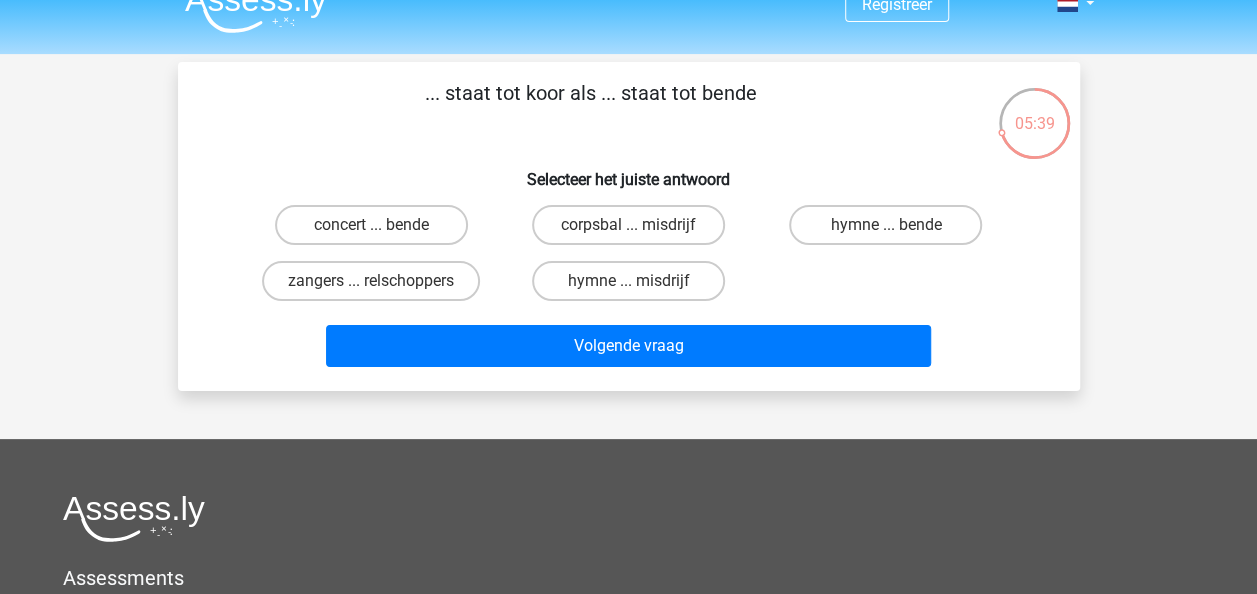 scroll, scrollTop: 0, scrollLeft: 0, axis: both 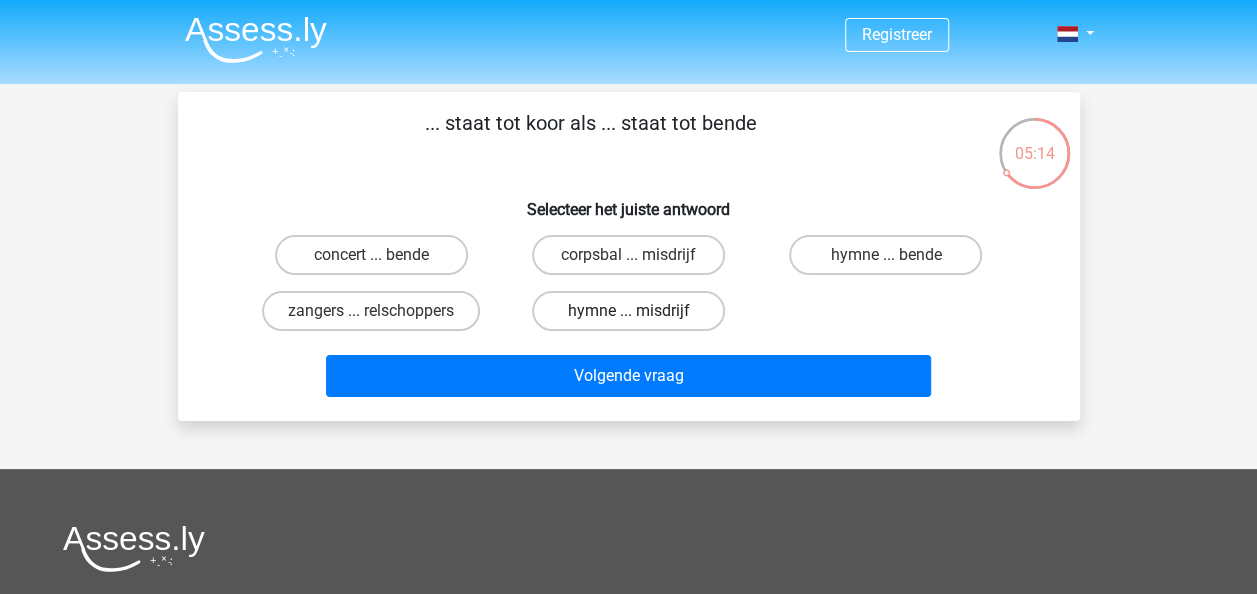 click on "hymne ... misdrijf" at bounding box center (628, 311) 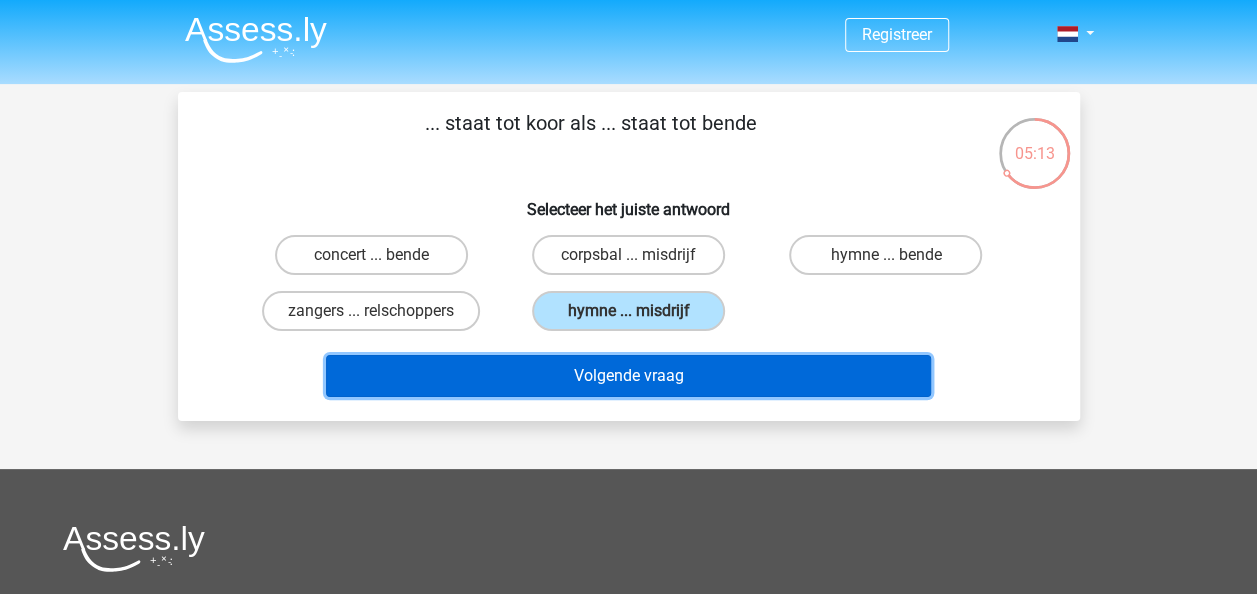 click on "Volgende vraag" at bounding box center [628, 376] 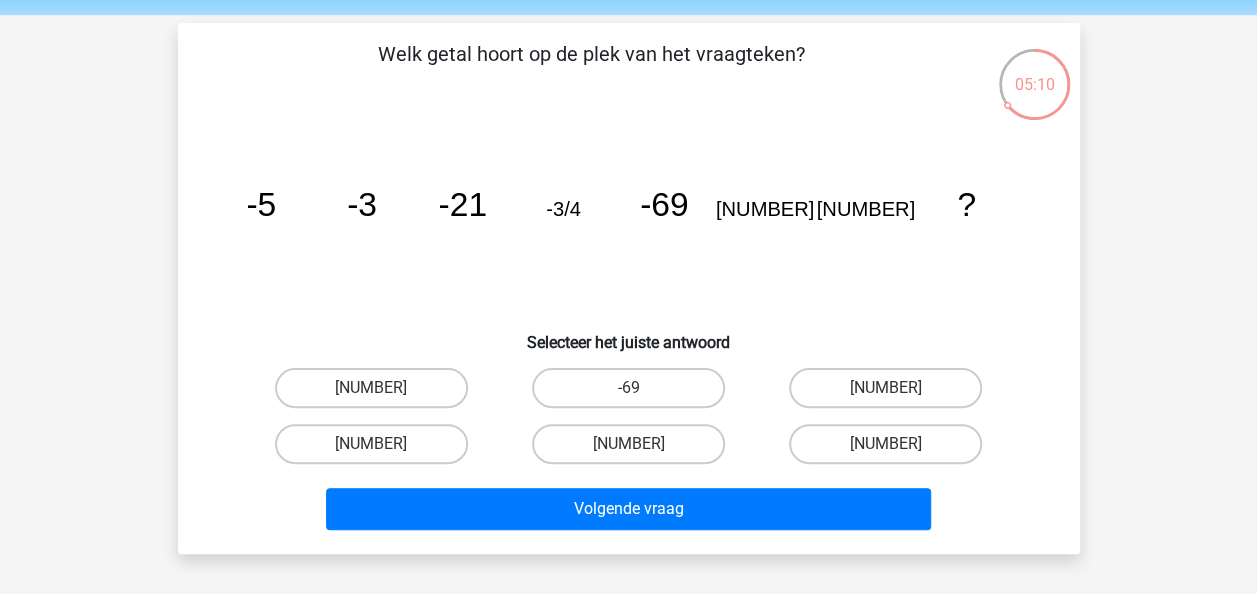 scroll, scrollTop: 100, scrollLeft: 0, axis: vertical 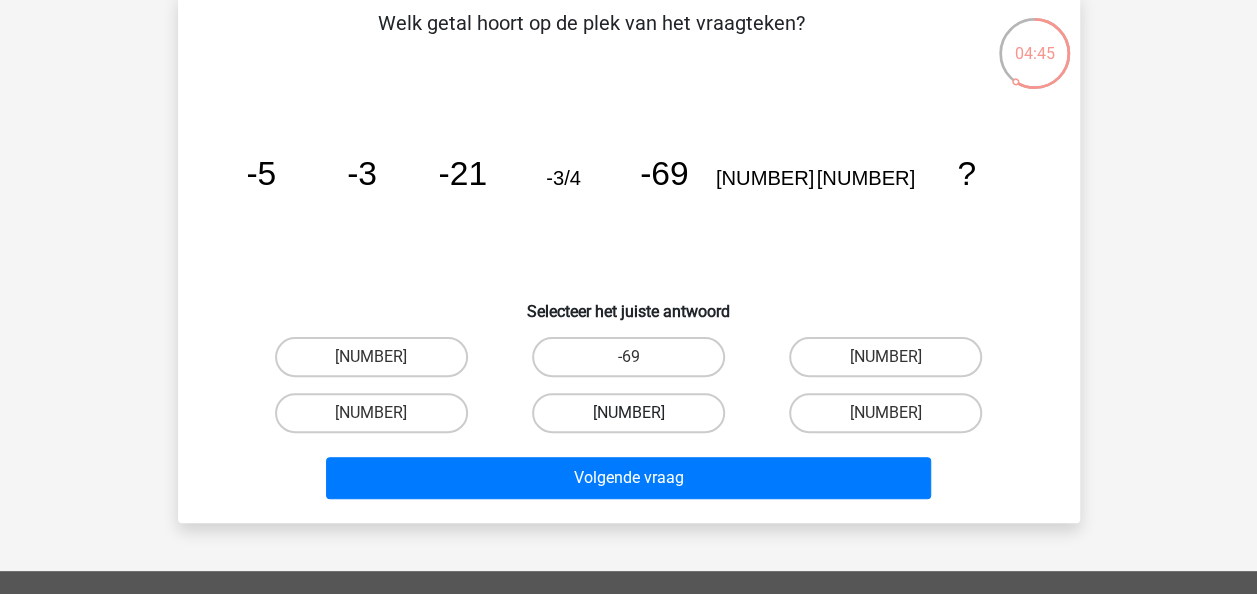 click on "-3/64" at bounding box center [628, 413] 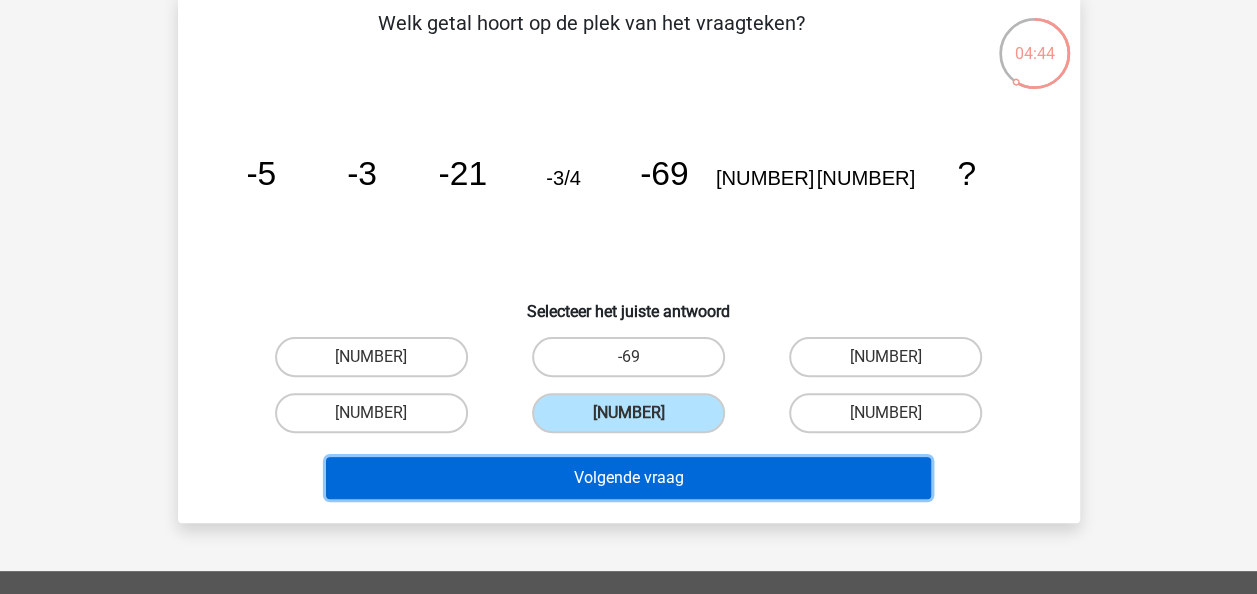 click on "Volgende vraag" at bounding box center (628, 478) 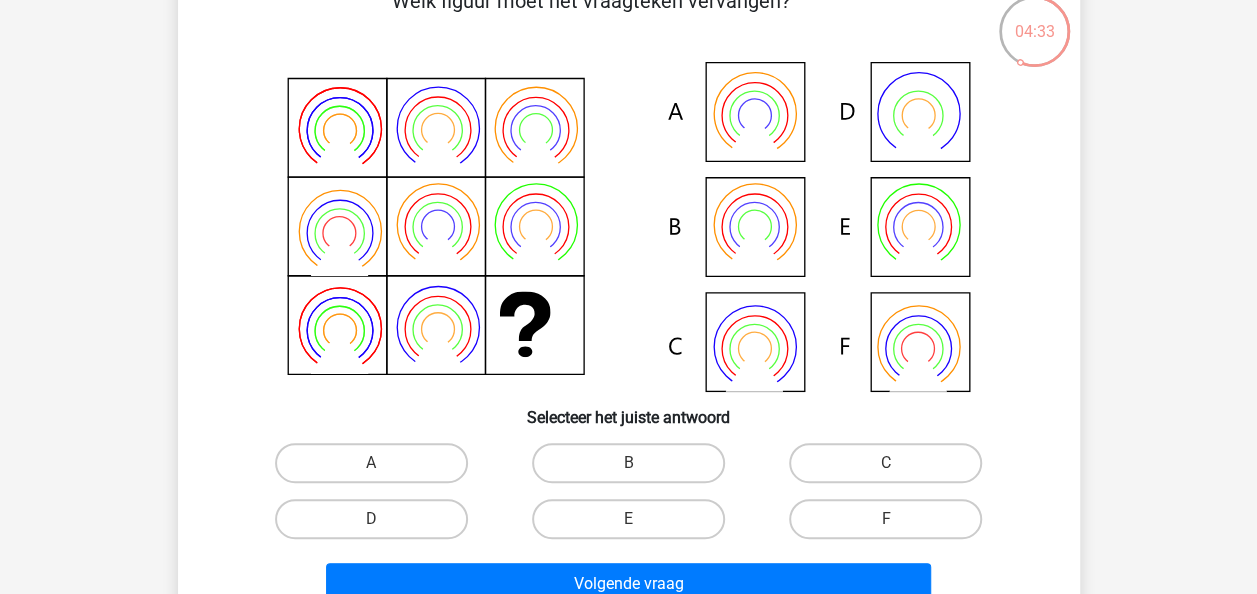 scroll, scrollTop: 92, scrollLeft: 0, axis: vertical 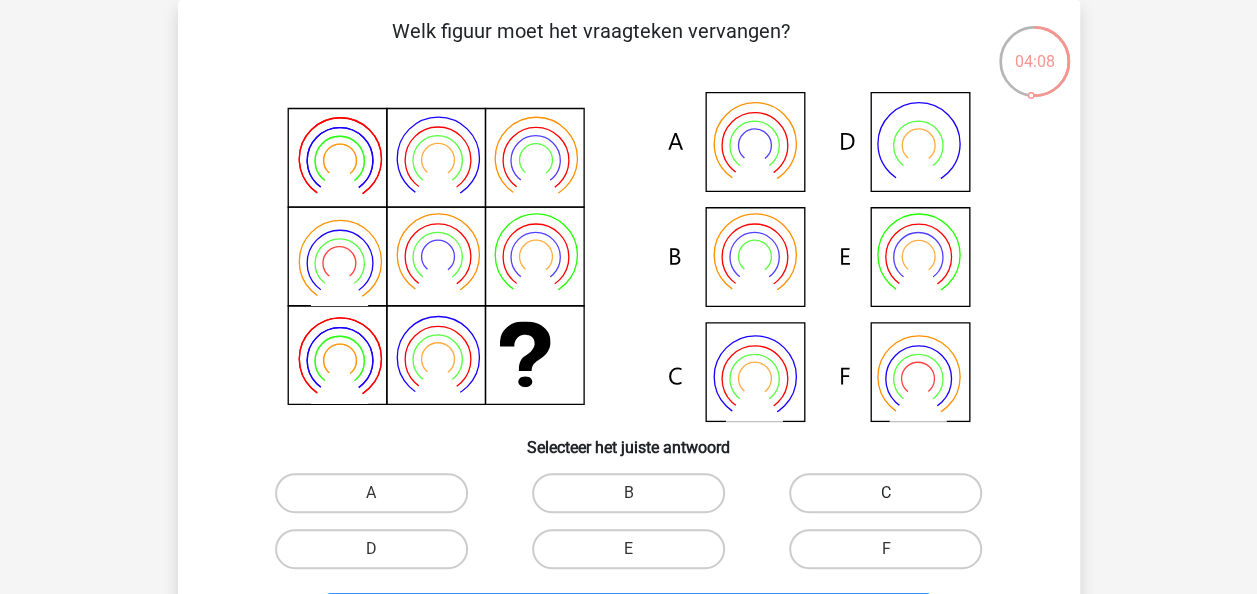 click on "C" at bounding box center [885, 493] 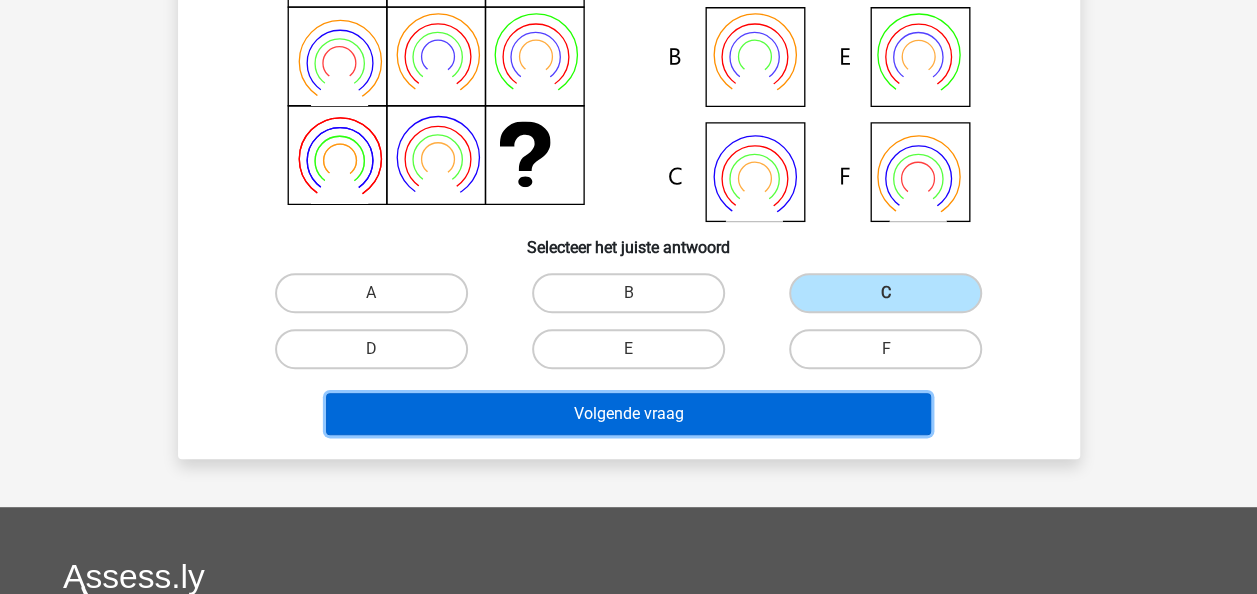 click on "Volgende vraag" at bounding box center (628, 414) 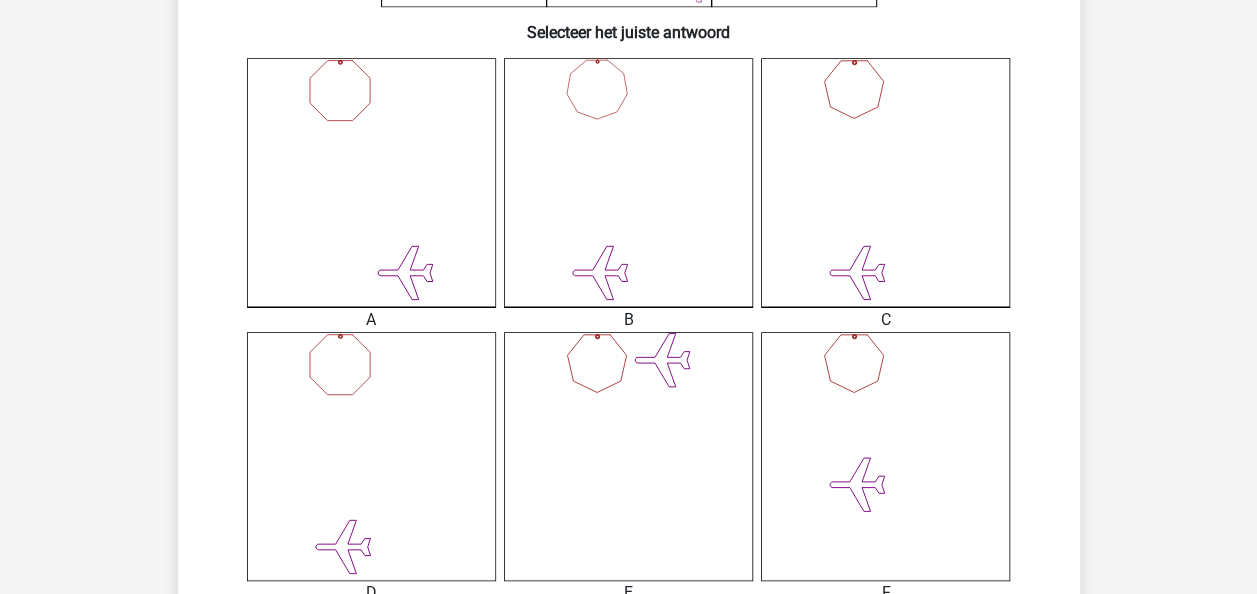 scroll, scrollTop: 692, scrollLeft: 0, axis: vertical 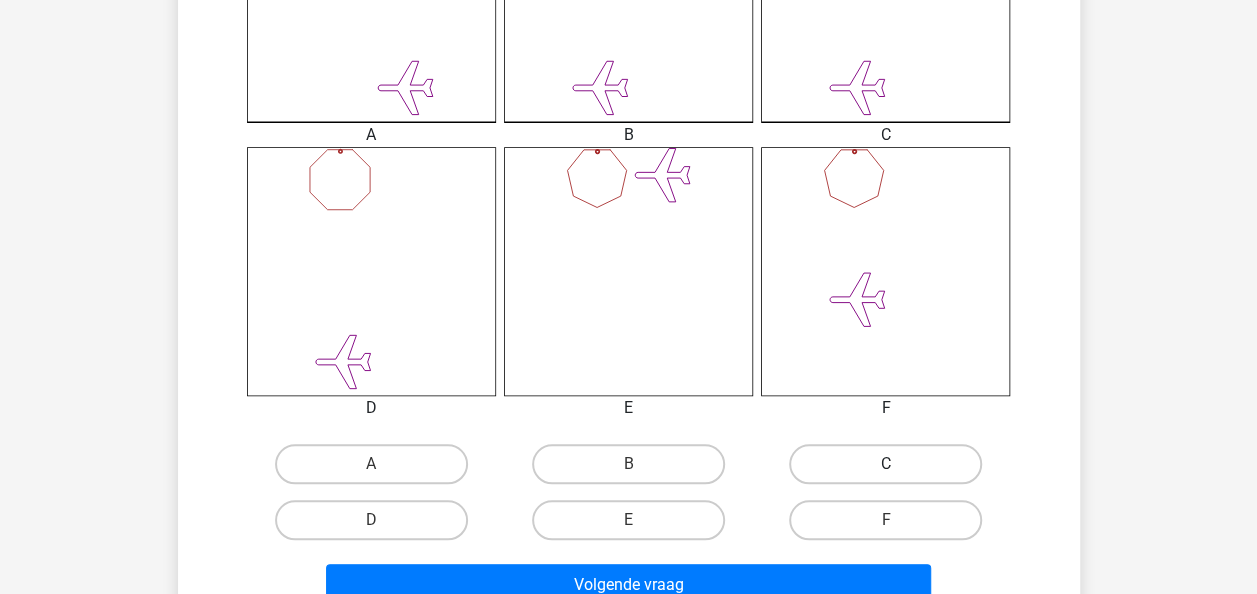 click on "C" at bounding box center (885, 464) 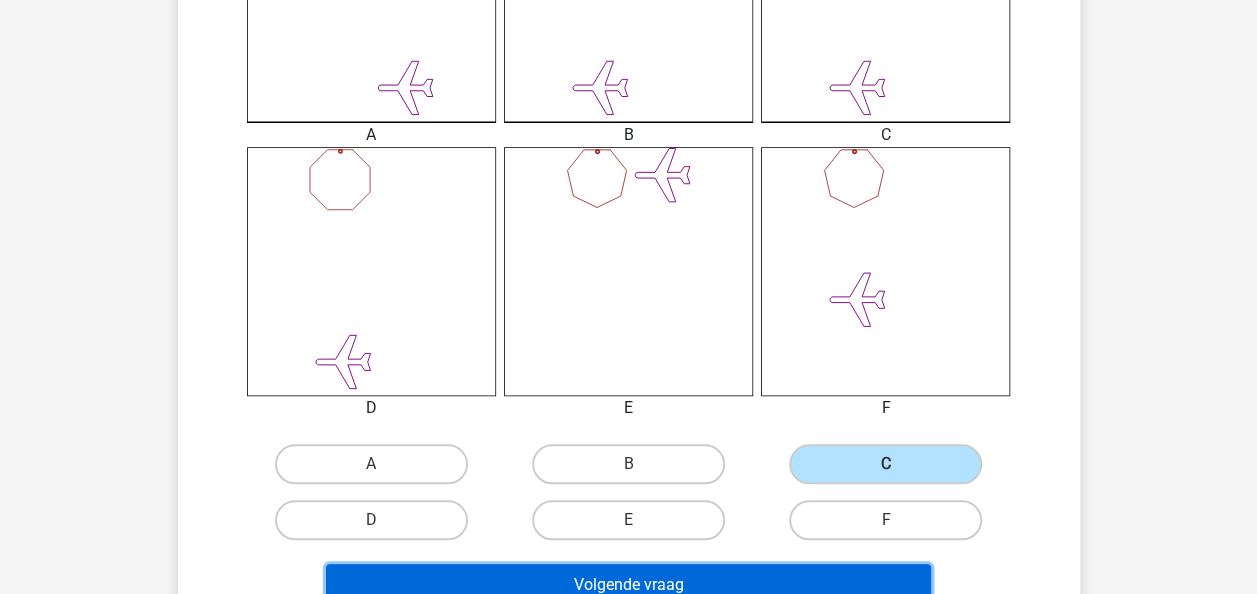 click on "Volgende vraag" at bounding box center [628, 585] 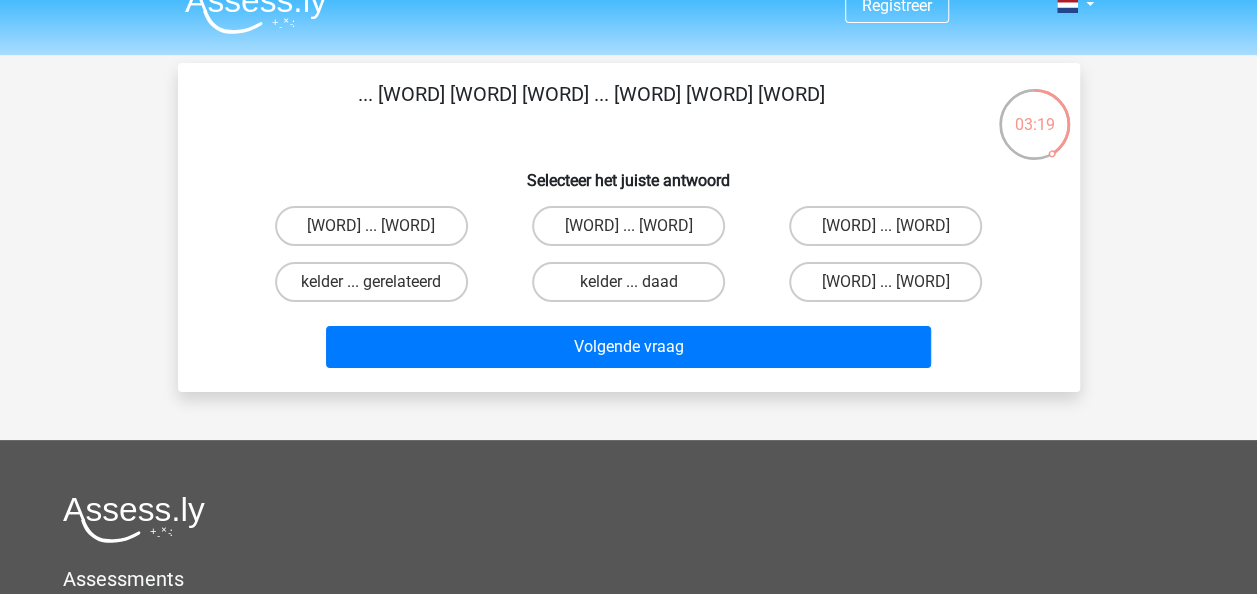 scroll, scrollTop: 0, scrollLeft: 0, axis: both 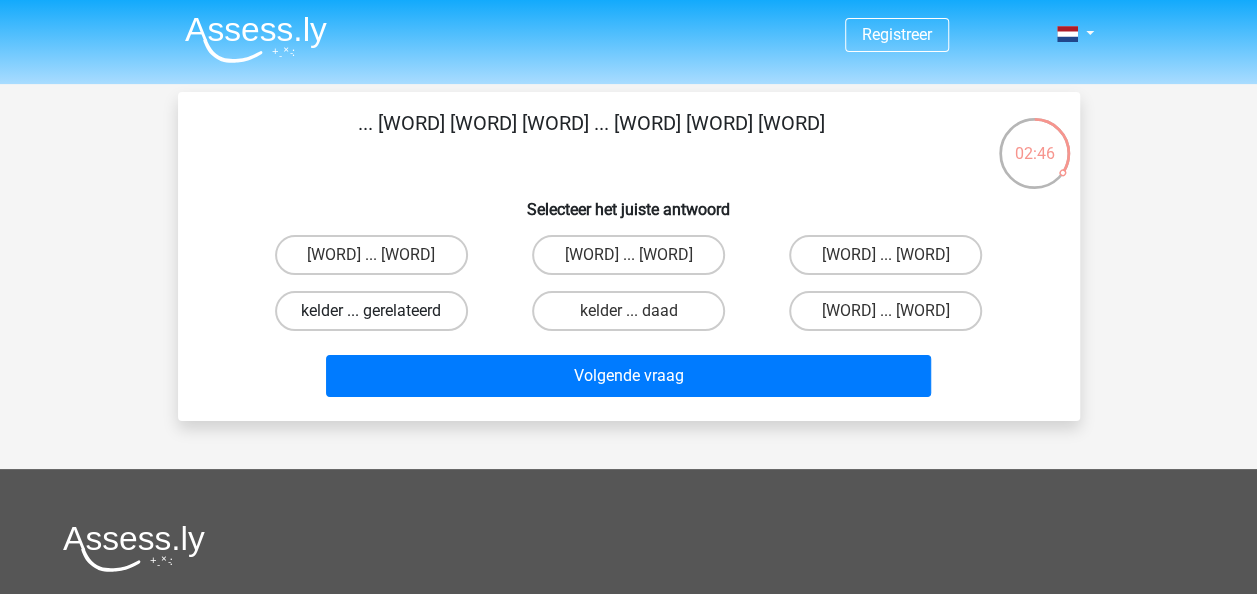 click on "kelder ... gerelateerd" at bounding box center (371, 311) 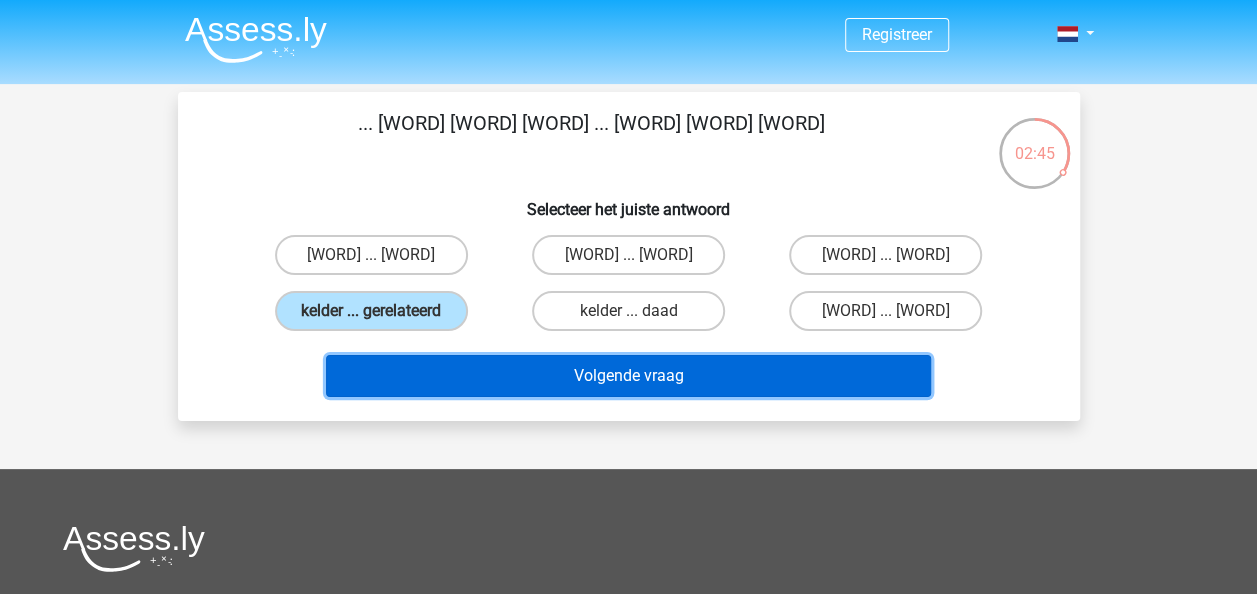 click on "Volgende vraag" at bounding box center (628, 376) 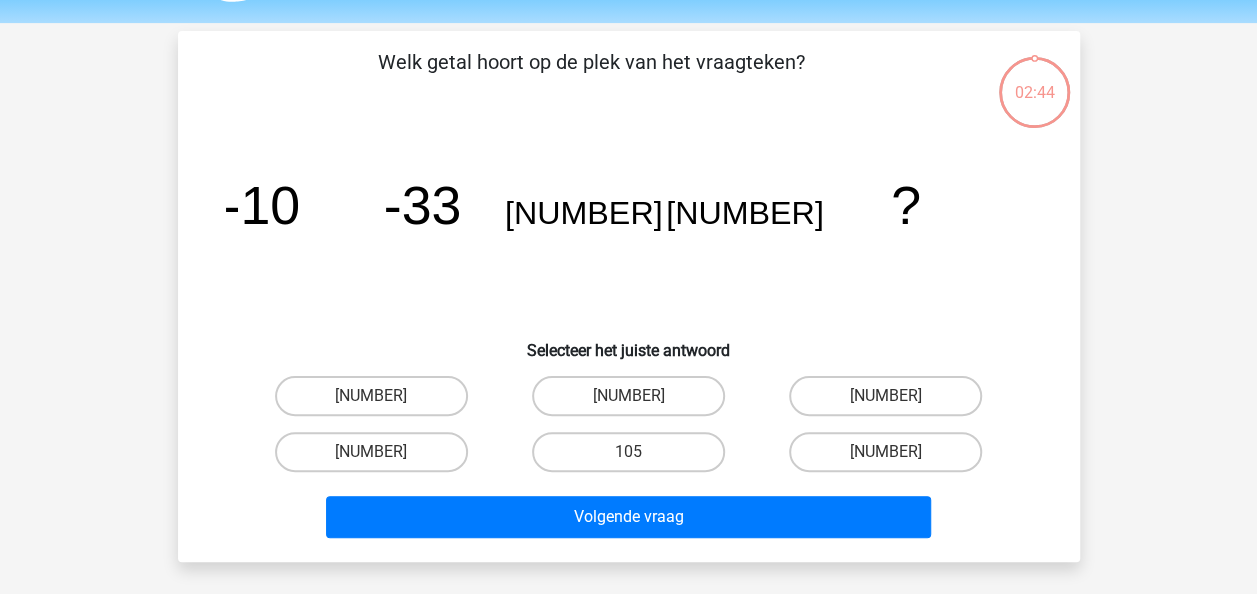 scroll, scrollTop: 92, scrollLeft: 0, axis: vertical 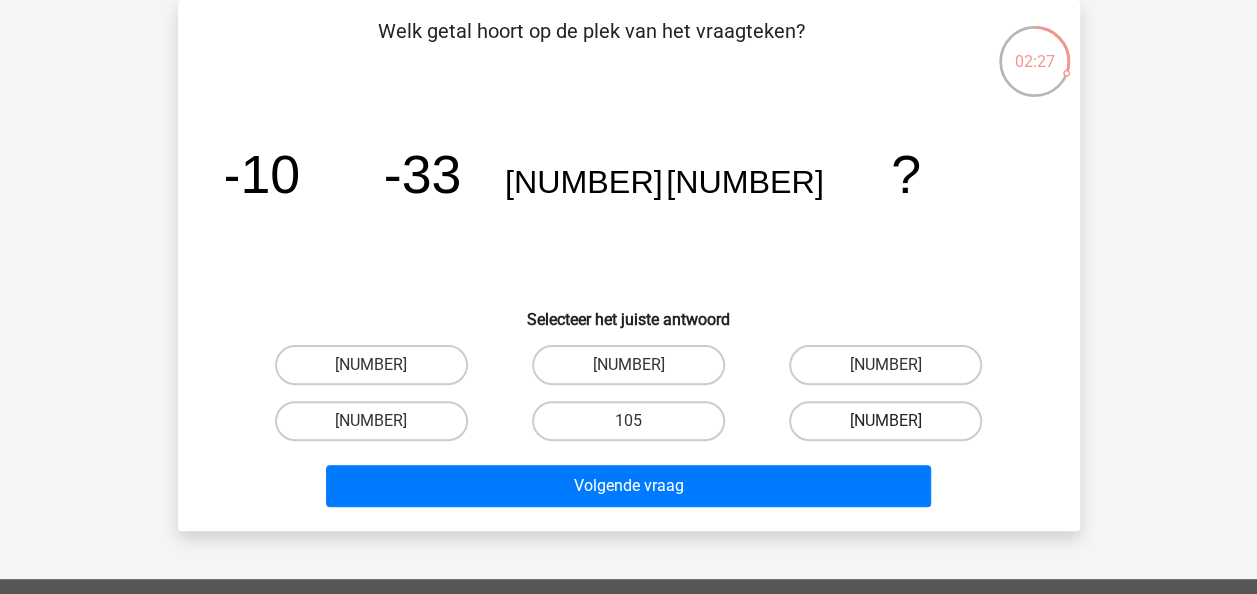 click on "-444" at bounding box center [885, 421] 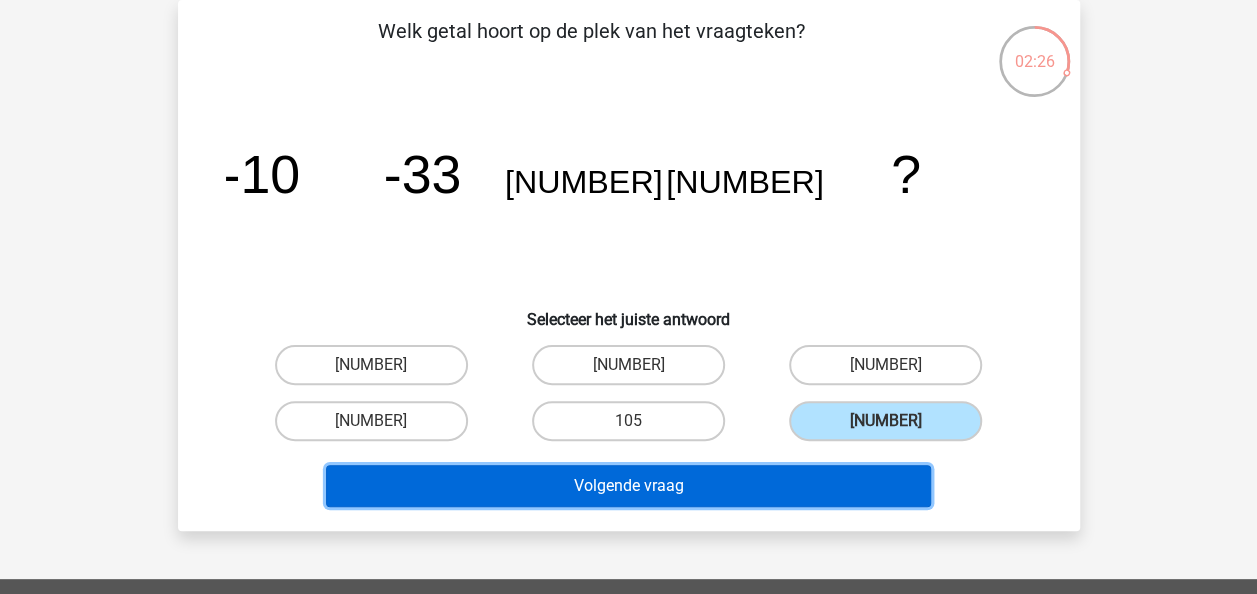 click on "Volgende vraag" at bounding box center [628, 486] 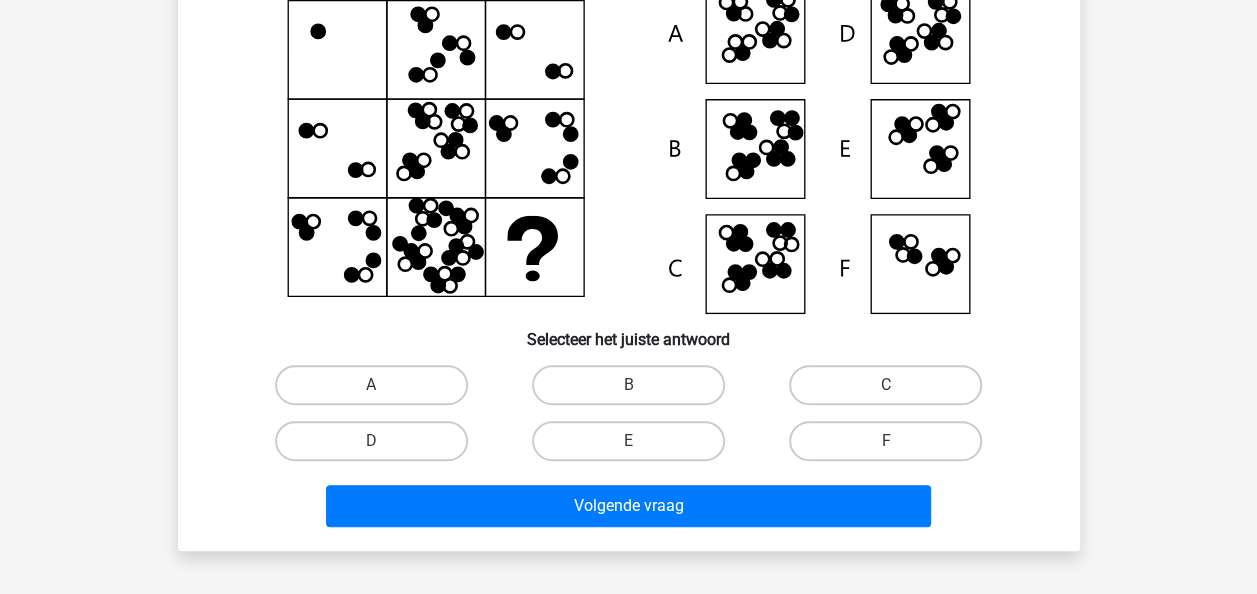 scroll, scrollTop: 100, scrollLeft: 0, axis: vertical 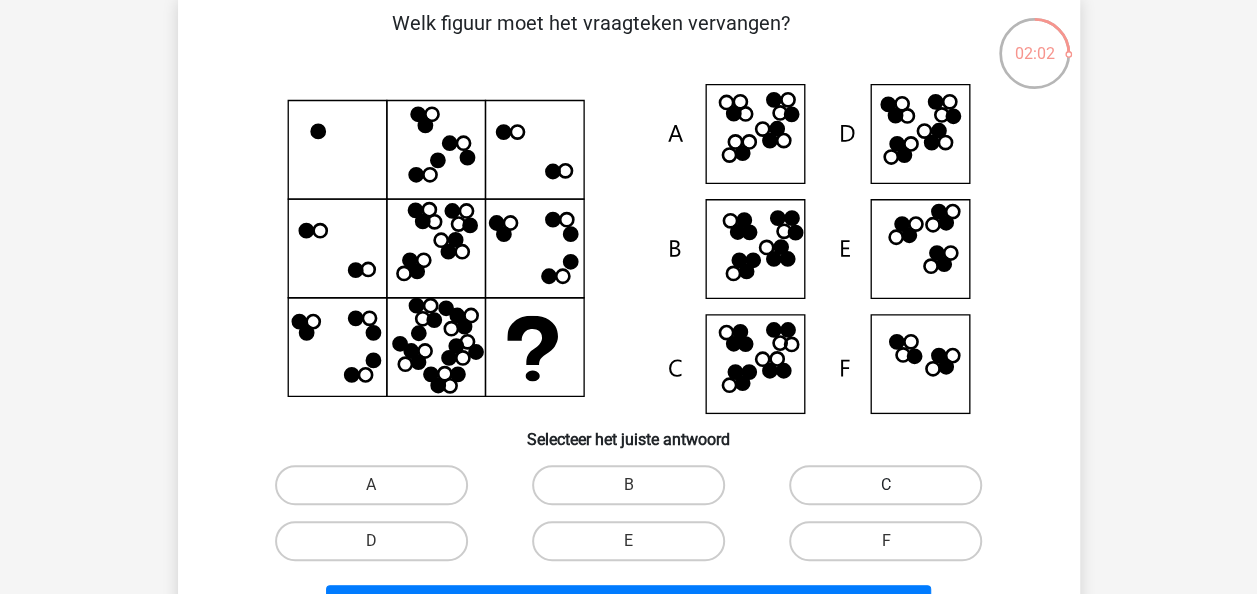 click on "C" at bounding box center (885, 485) 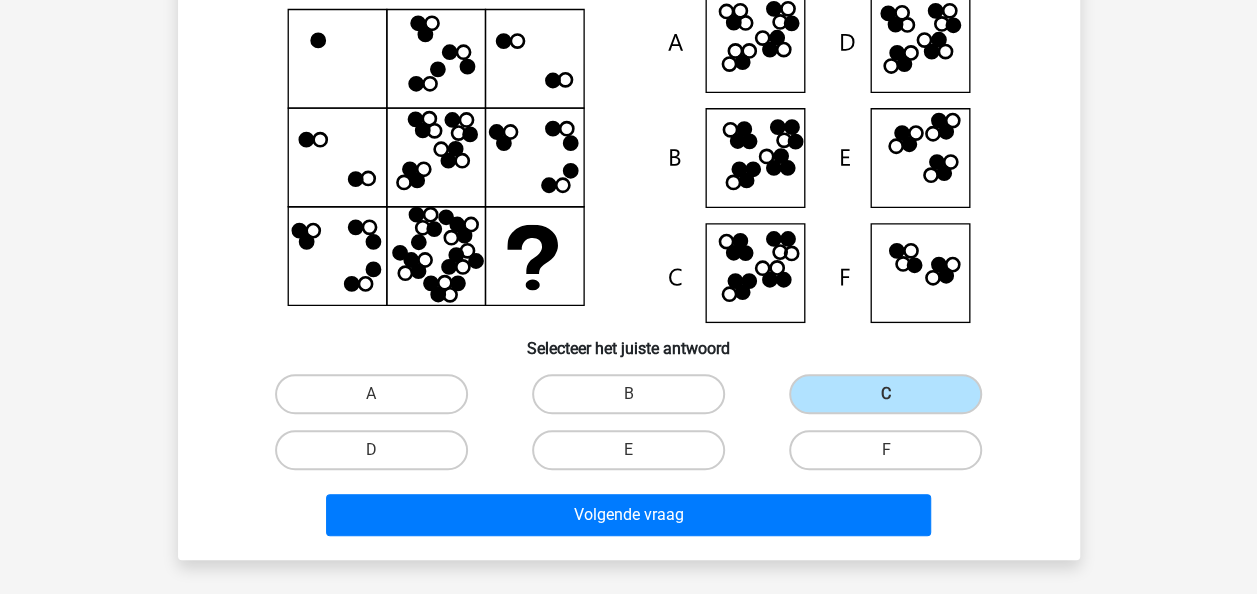 scroll, scrollTop: 300, scrollLeft: 0, axis: vertical 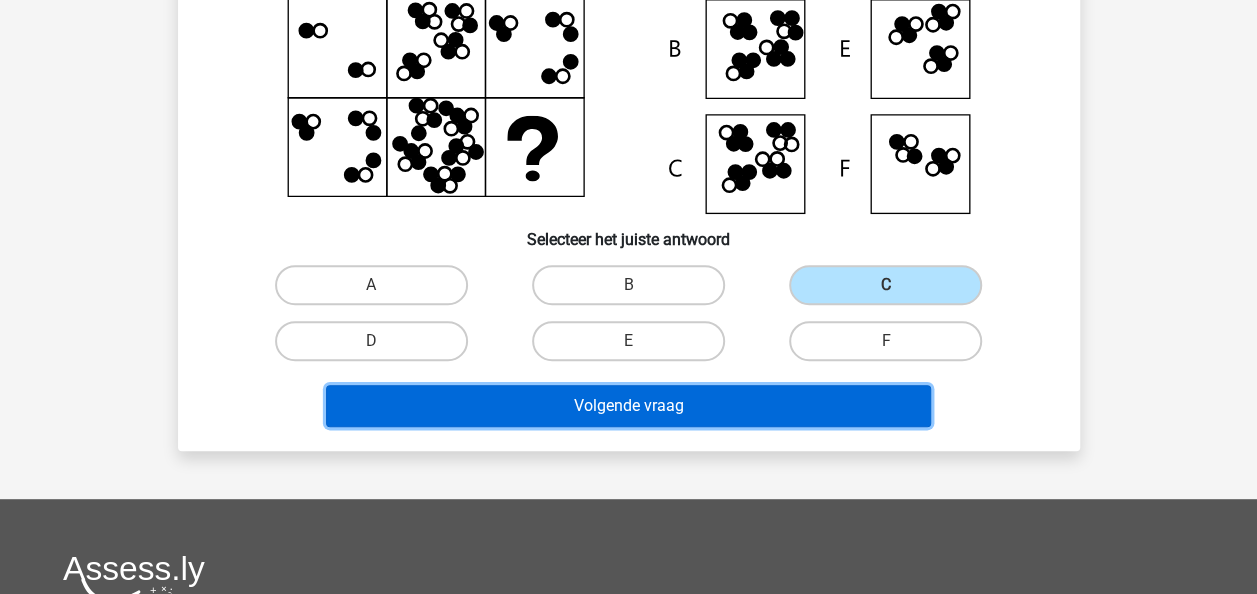 click on "Volgende vraag" at bounding box center [628, 406] 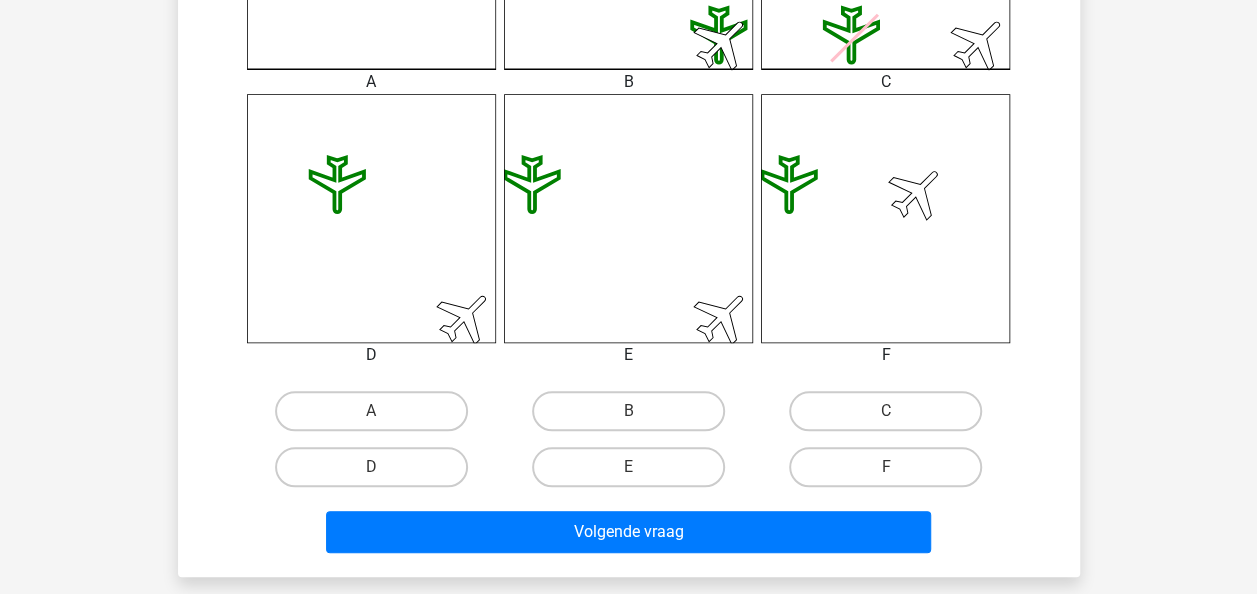 scroll, scrollTop: 792, scrollLeft: 0, axis: vertical 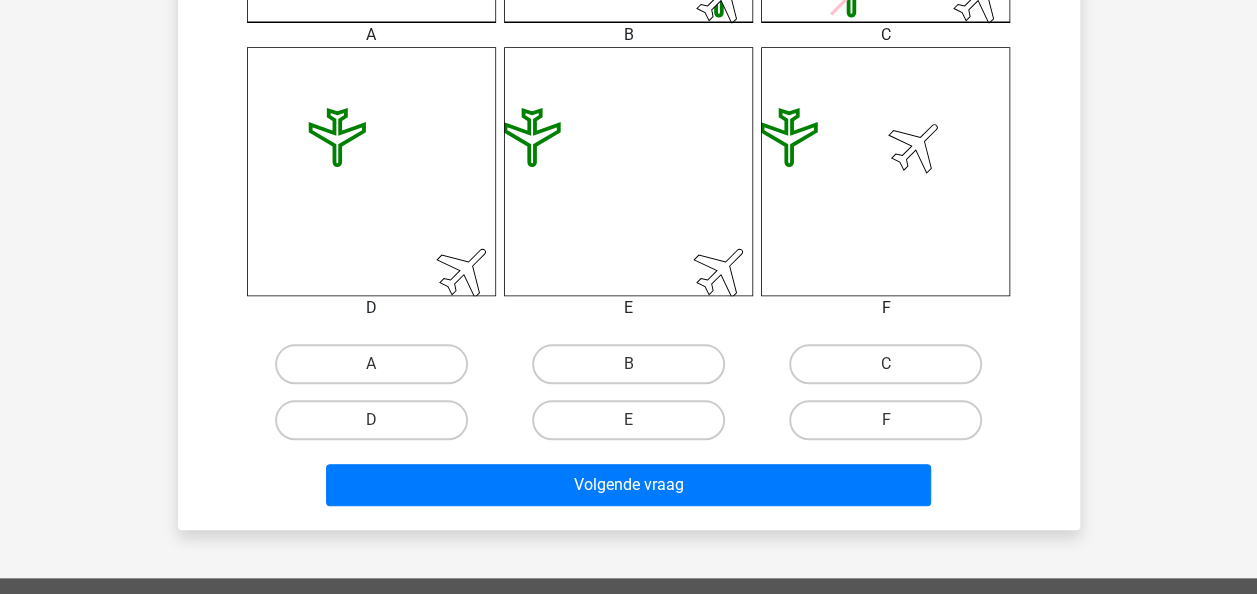 click on "F" at bounding box center [892, 426] 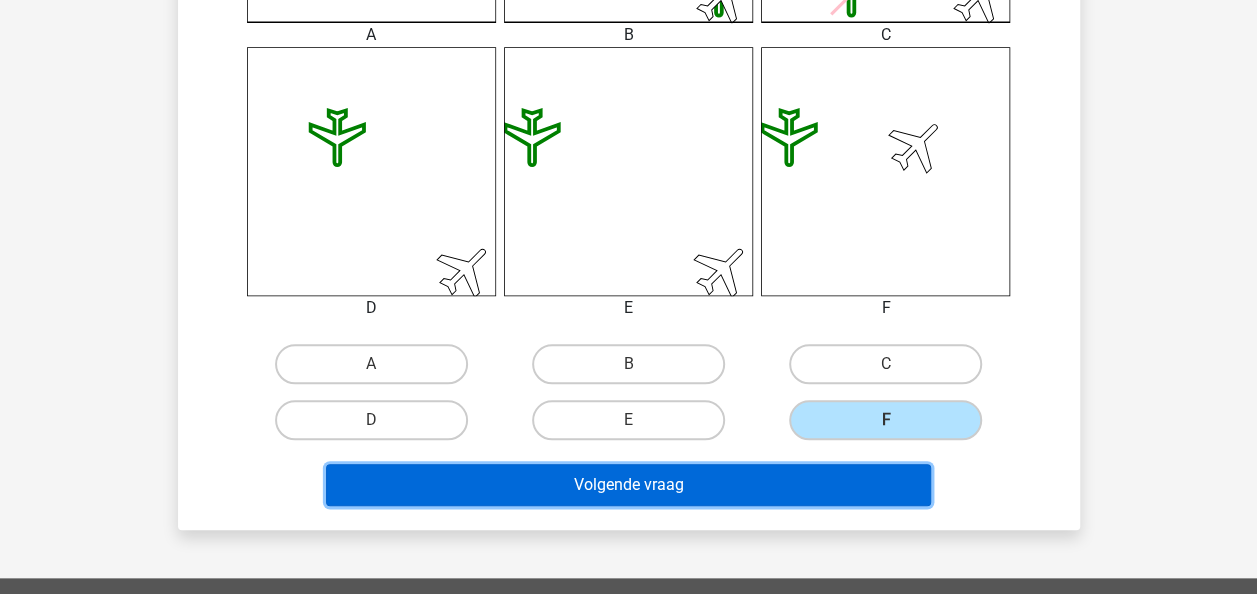 click on "Volgende vraag" at bounding box center [628, 485] 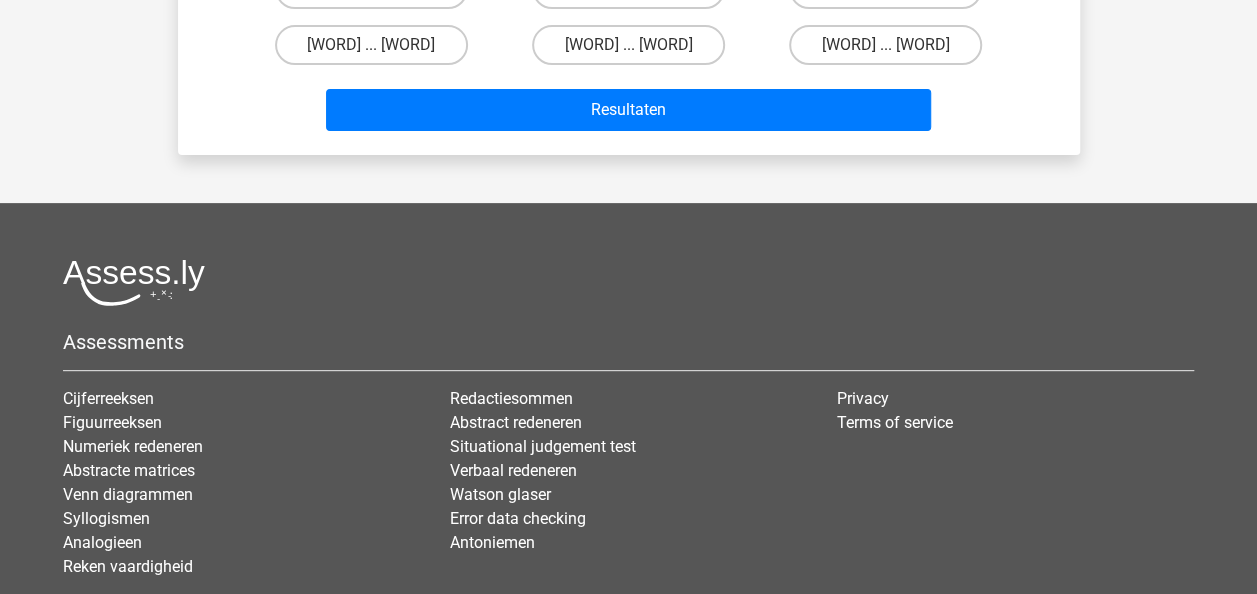 scroll, scrollTop: 92, scrollLeft: 0, axis: vertical 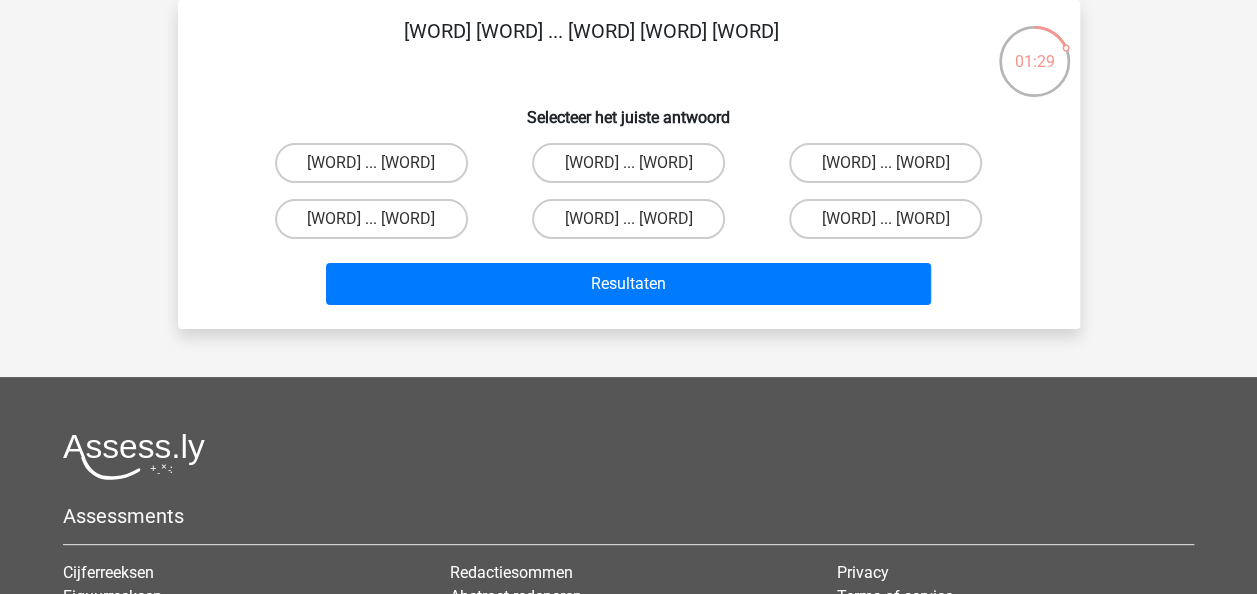 click on "furieus ... fundamenteel" at bounding box center (634, 225) 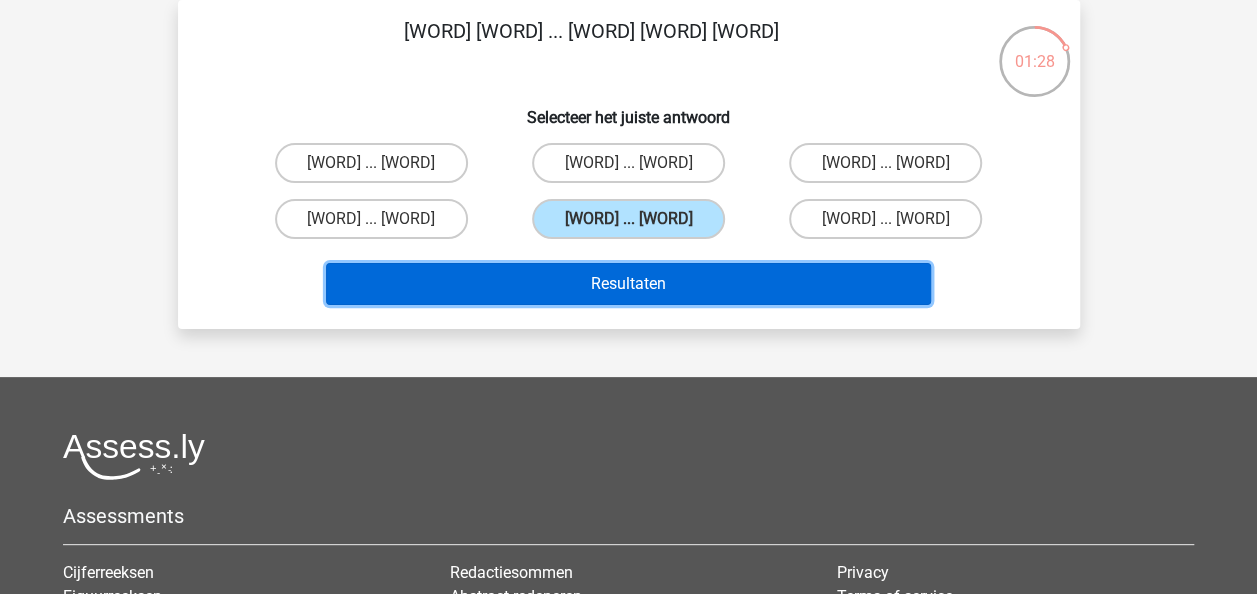 click on "Resultaten" at bounding box center (628, 284) 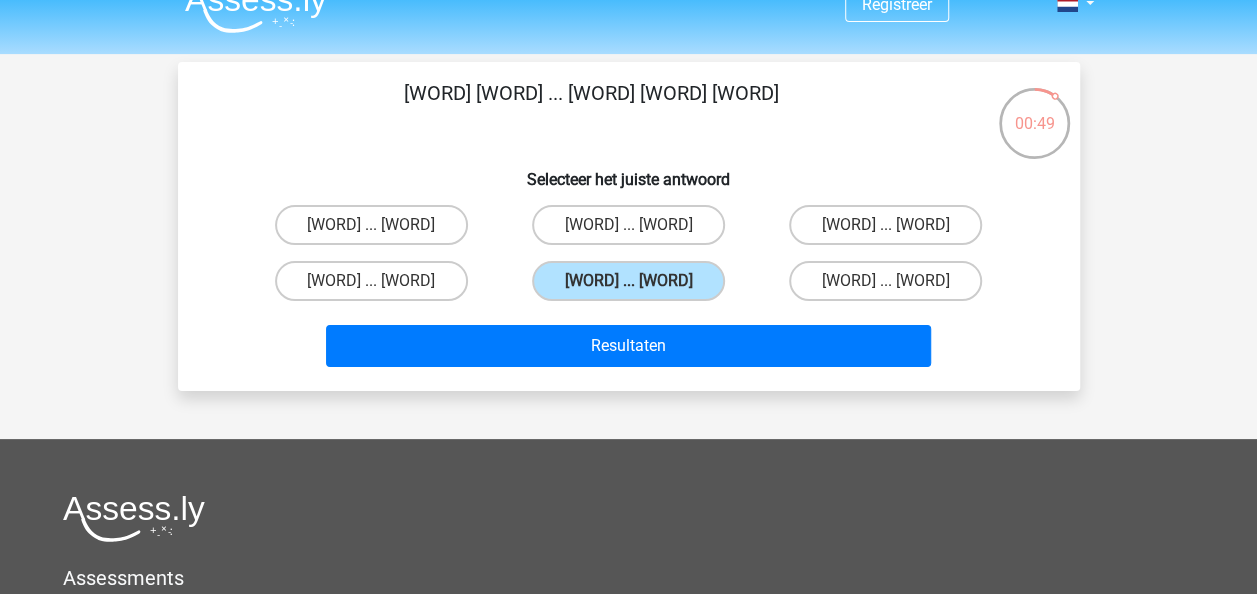 scroll, scrollTop: 0, scrollLeft: 0, axis: both 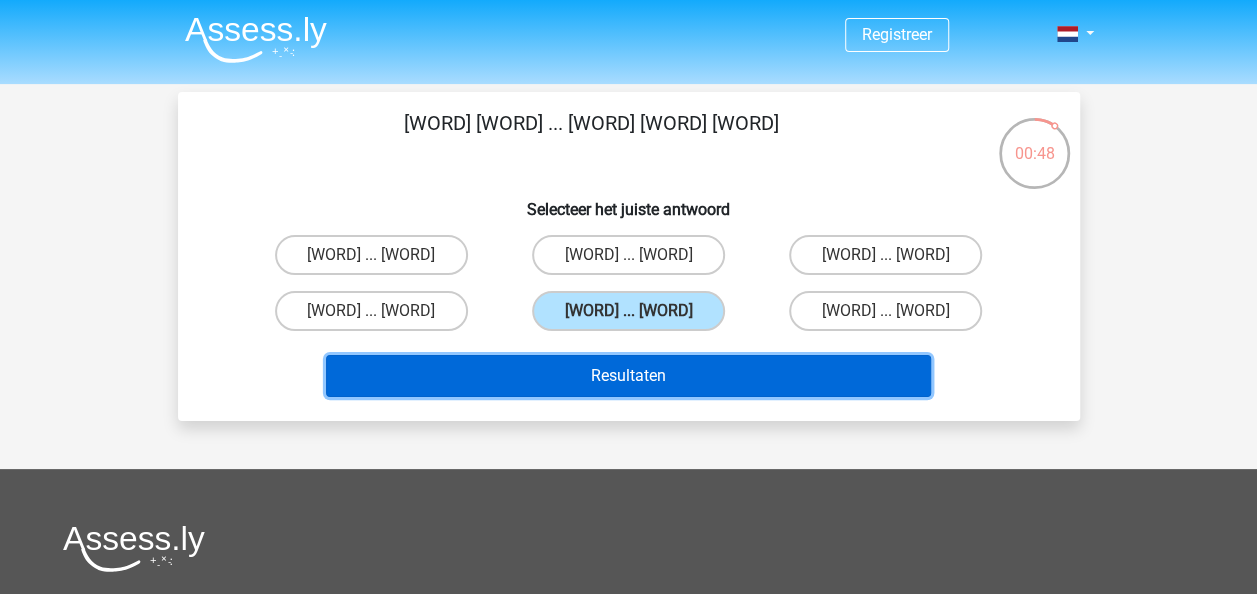 click on "Resultaten" at bounding box center [628, 376] 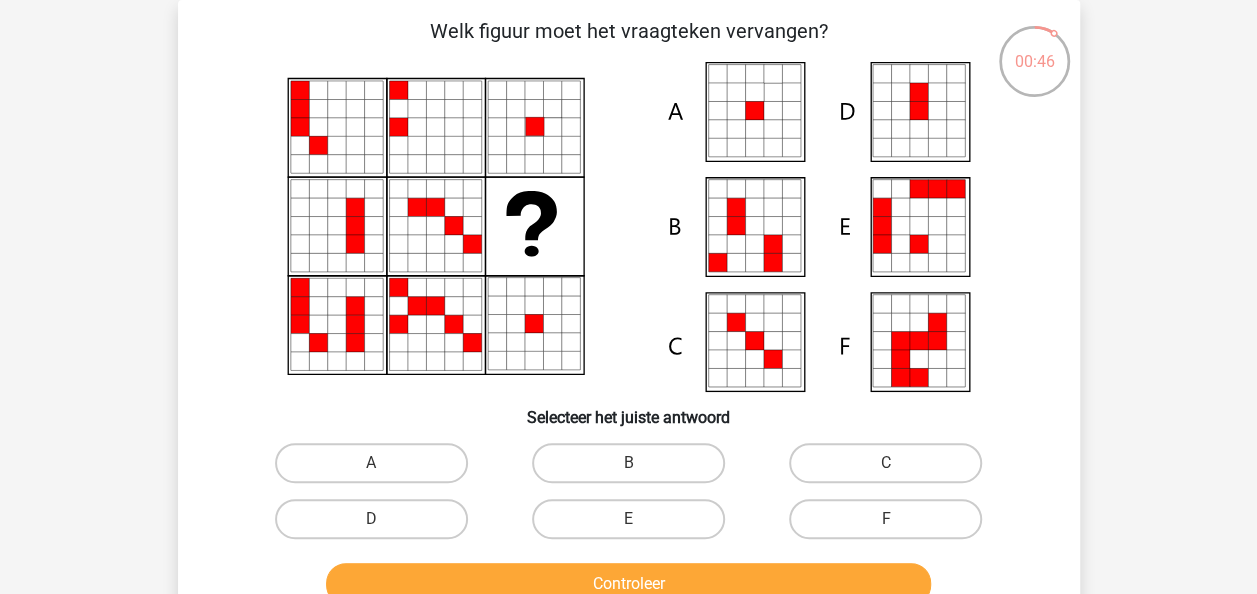 scroll, scrollTop: 492, scrollLeft: 0, axis: vertical 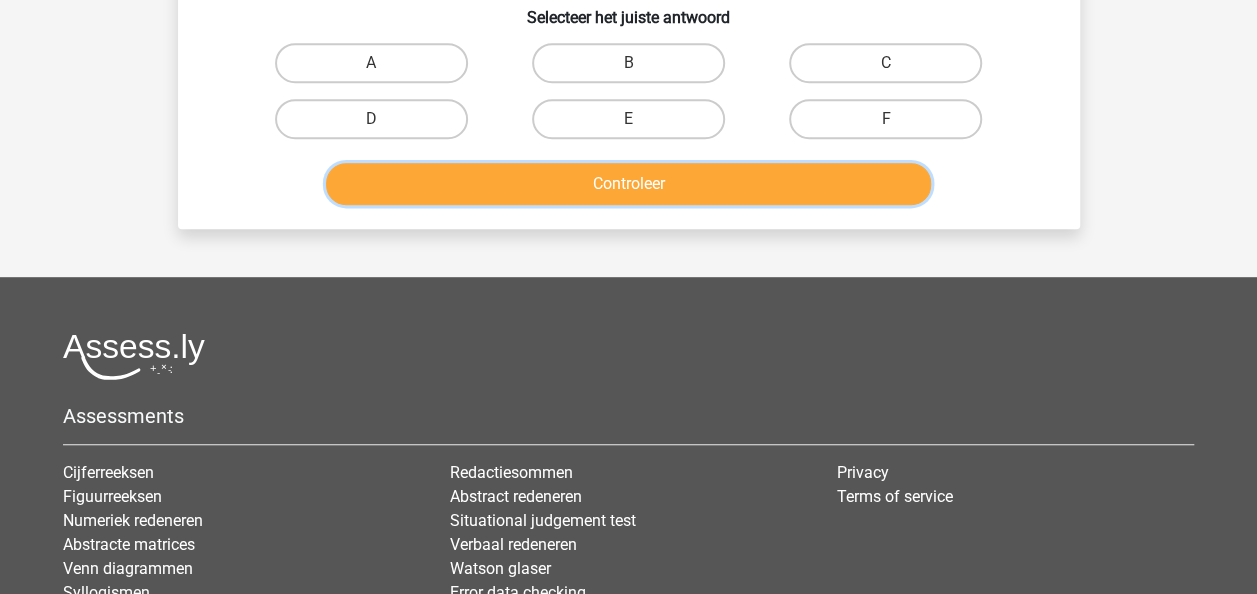 click on "Controleer" at bounding box center (628, 184) 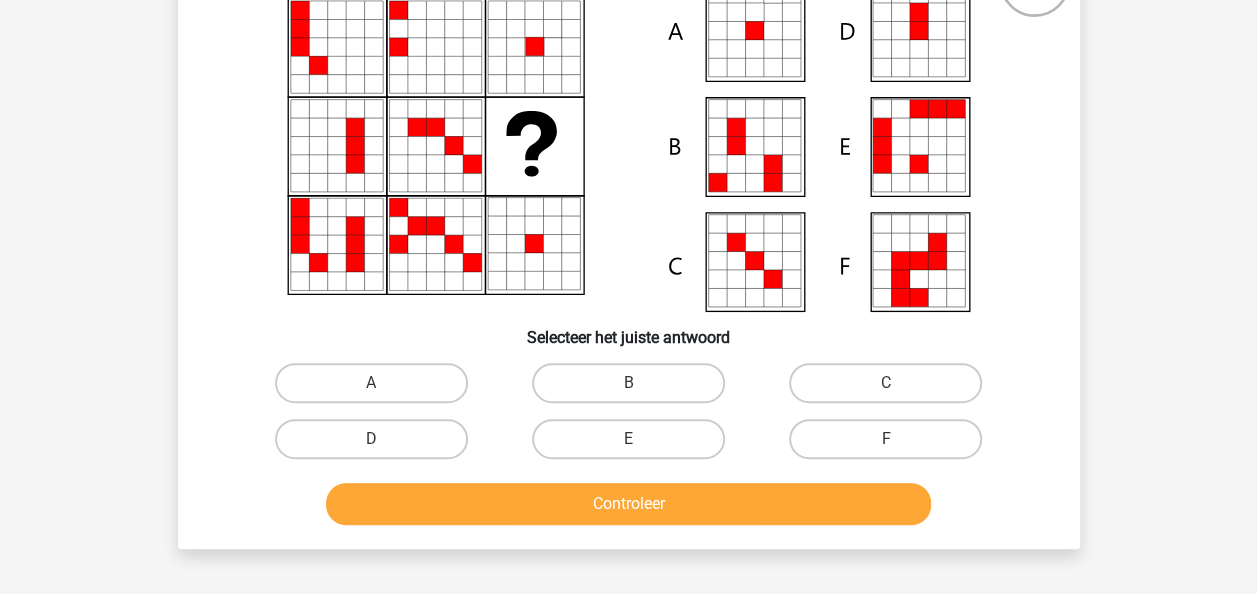 scroll, scrollTop: 92, scrollLeft: 0, axis: vertical 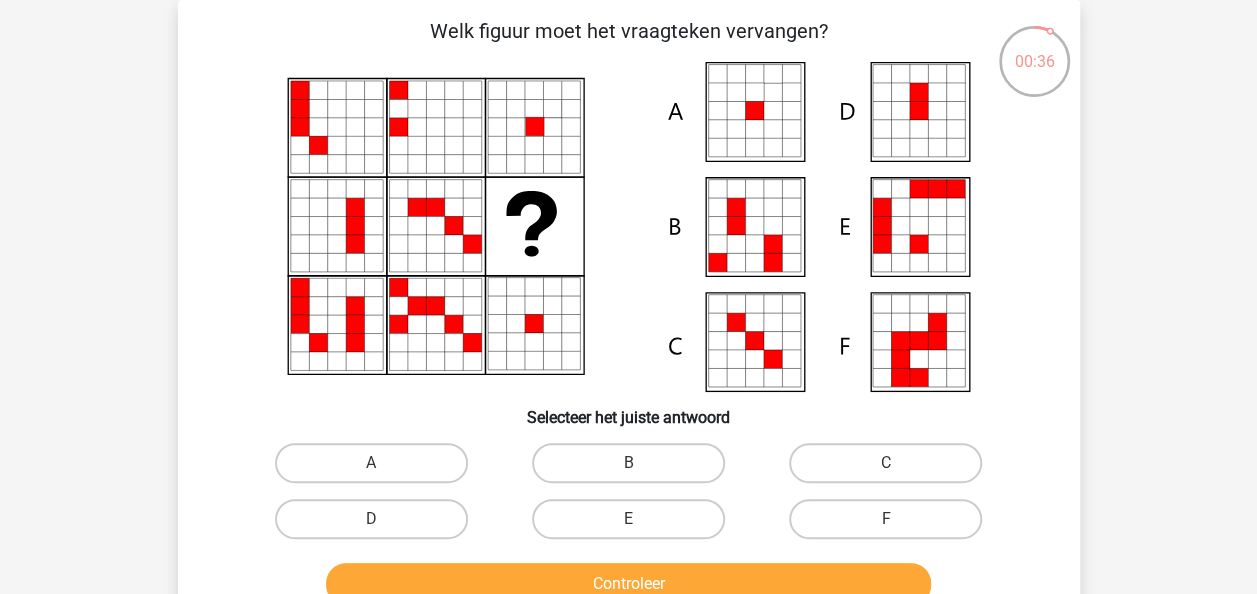 click 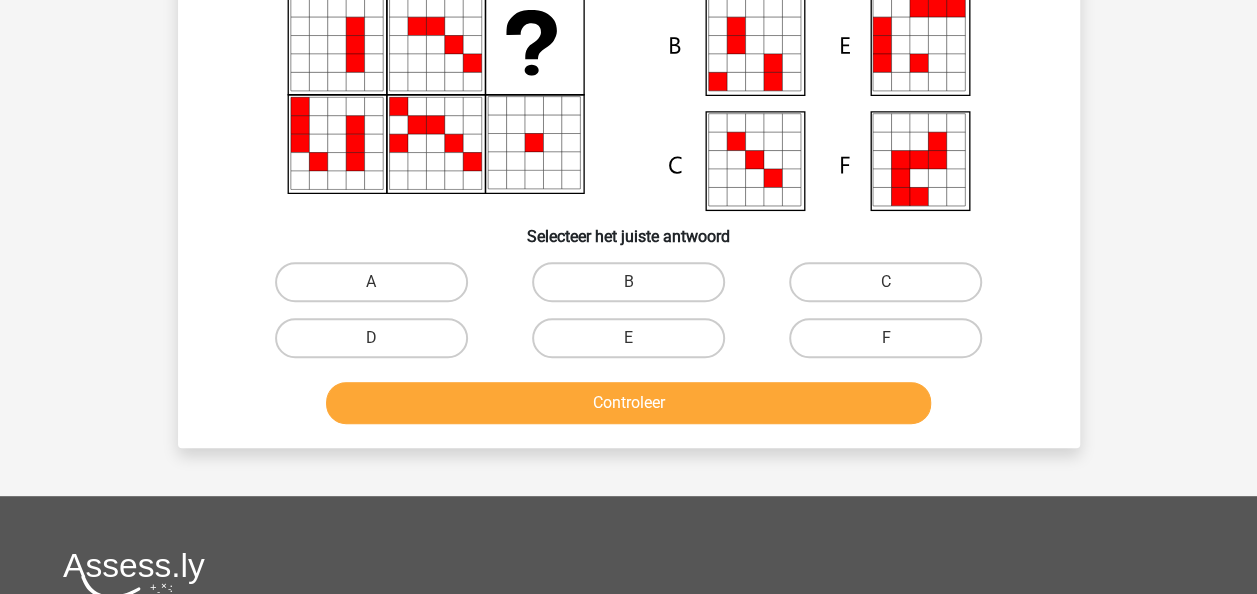 scroll, scrollTop: 292, scrollLeft: 0, axis: vertical 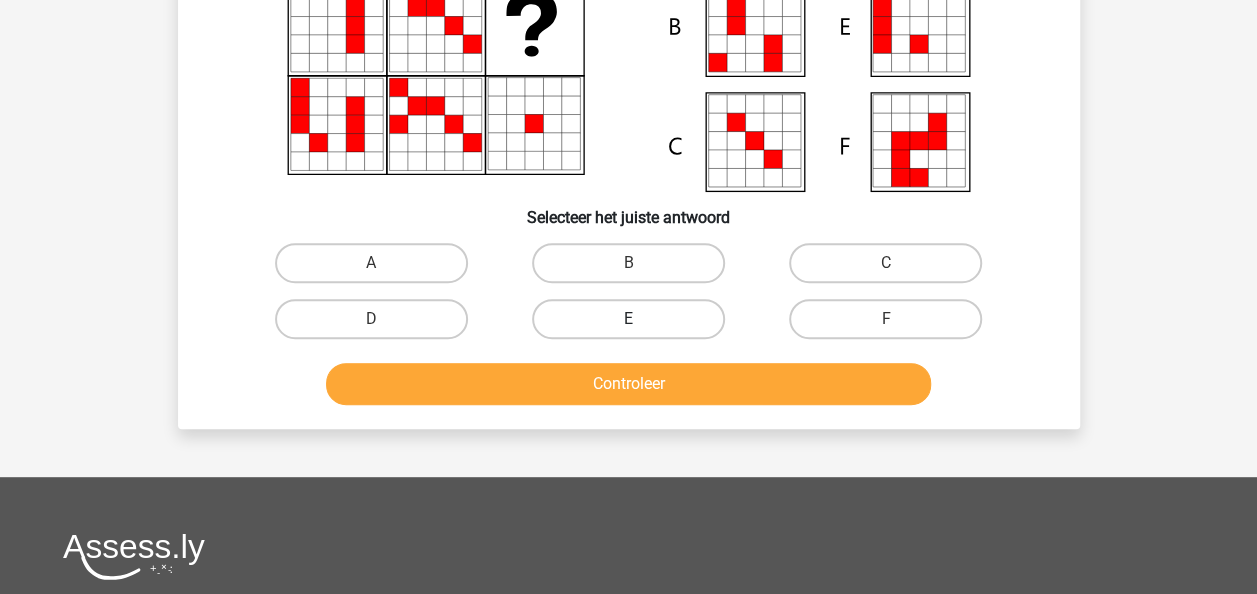 click on "E" at bounding box center (628, 319) 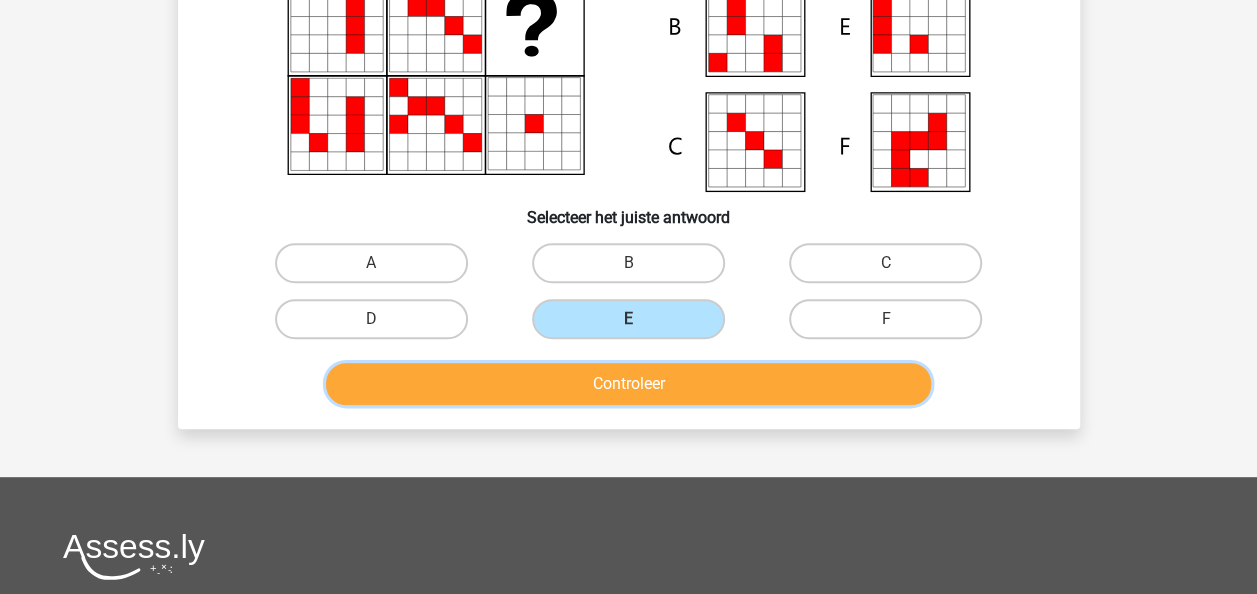 click on "Controleer" at bounding box center (628, 384) 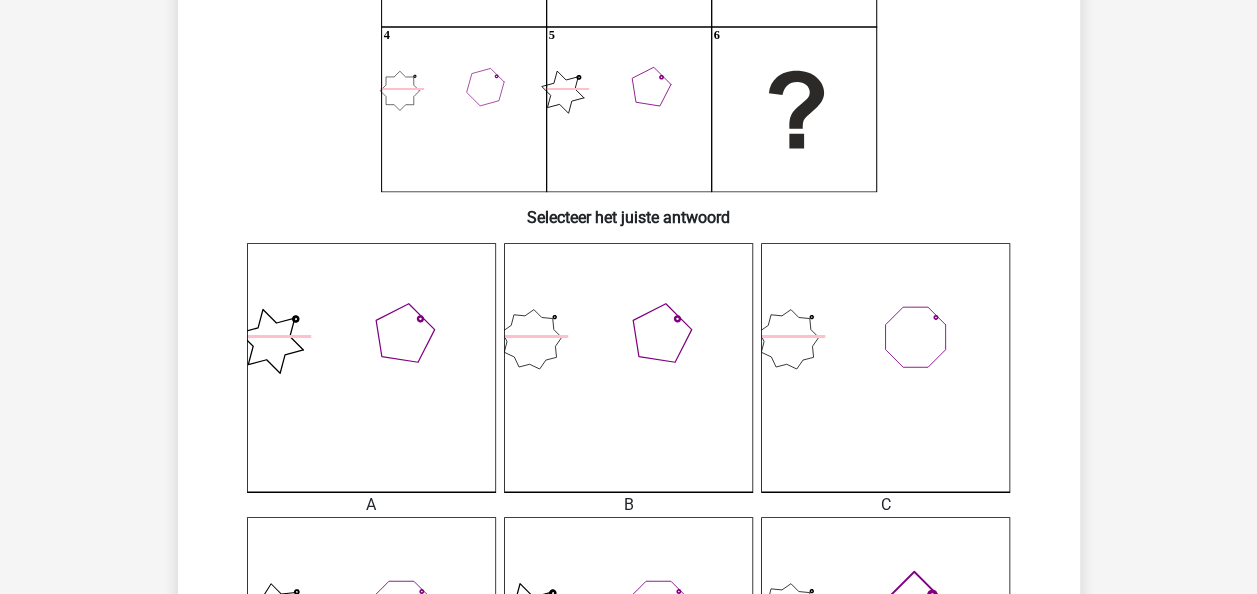 scroll, scrollTop: 692, scrollLeft: 0, axis: vertical 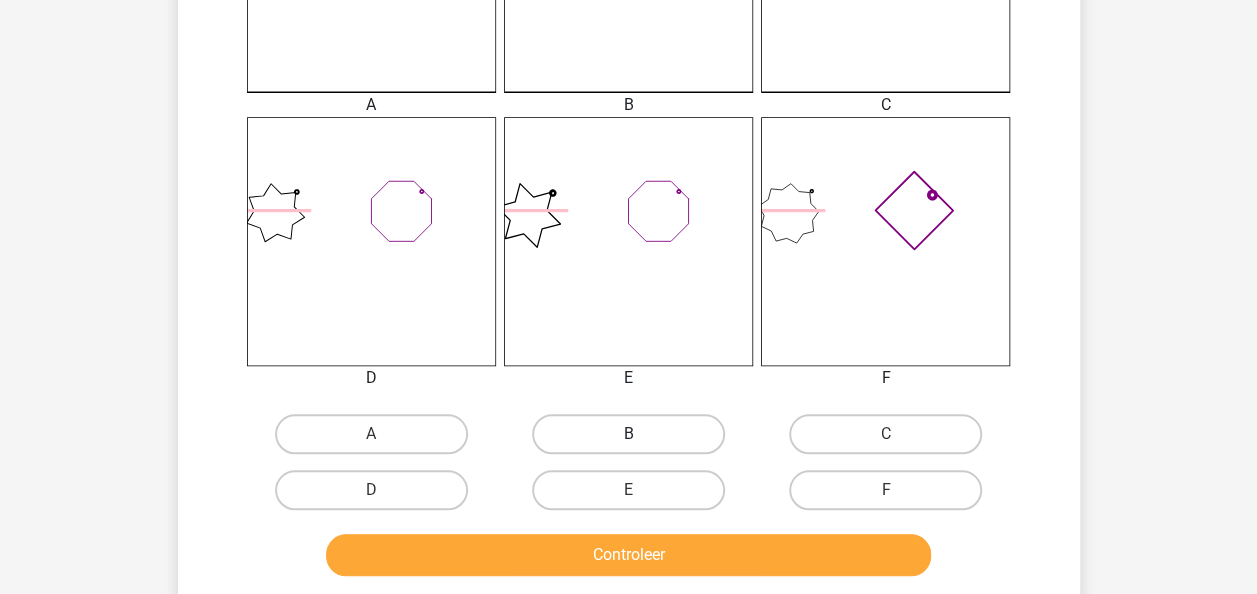 click on "B" at bounding box center (628, 434) 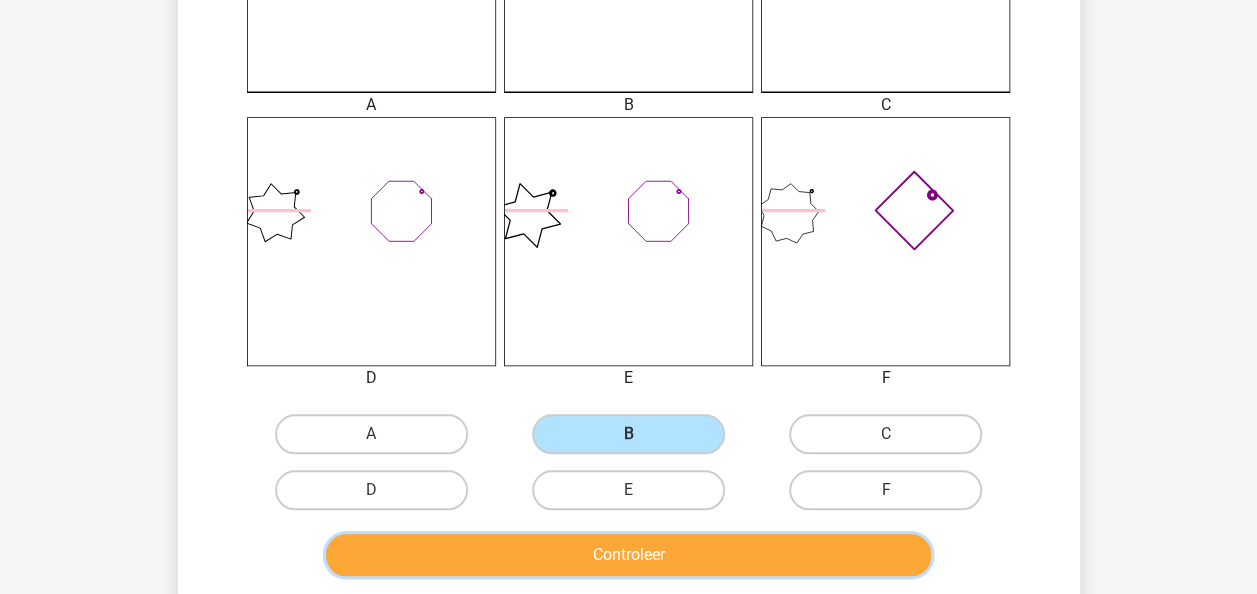 click on "Controleer" at bounding box center (628, 555) 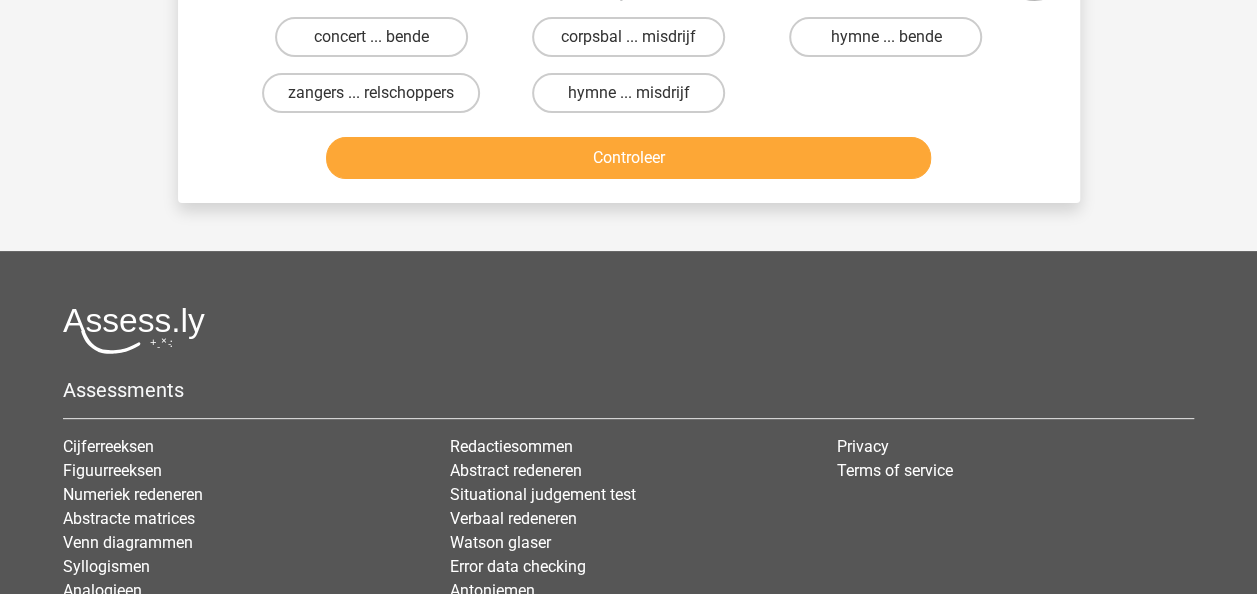 scroll, scrollTop: 0, scrollLeft: 0, axis: both 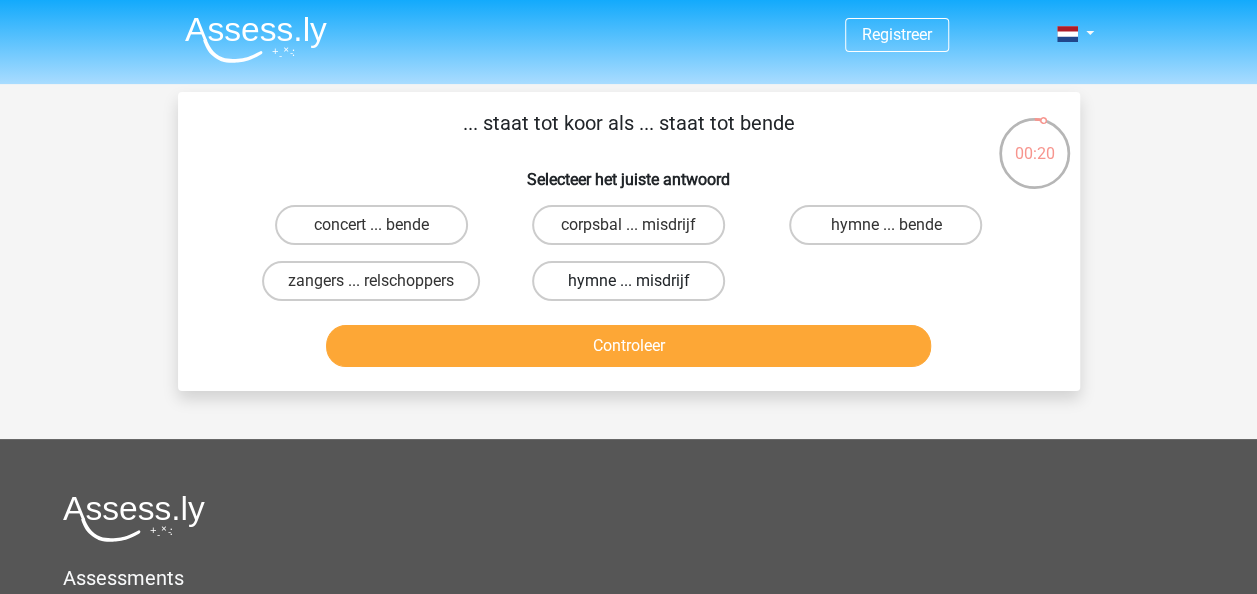 click on "hymne ... misdrijf" at bounding box center (628, 281) 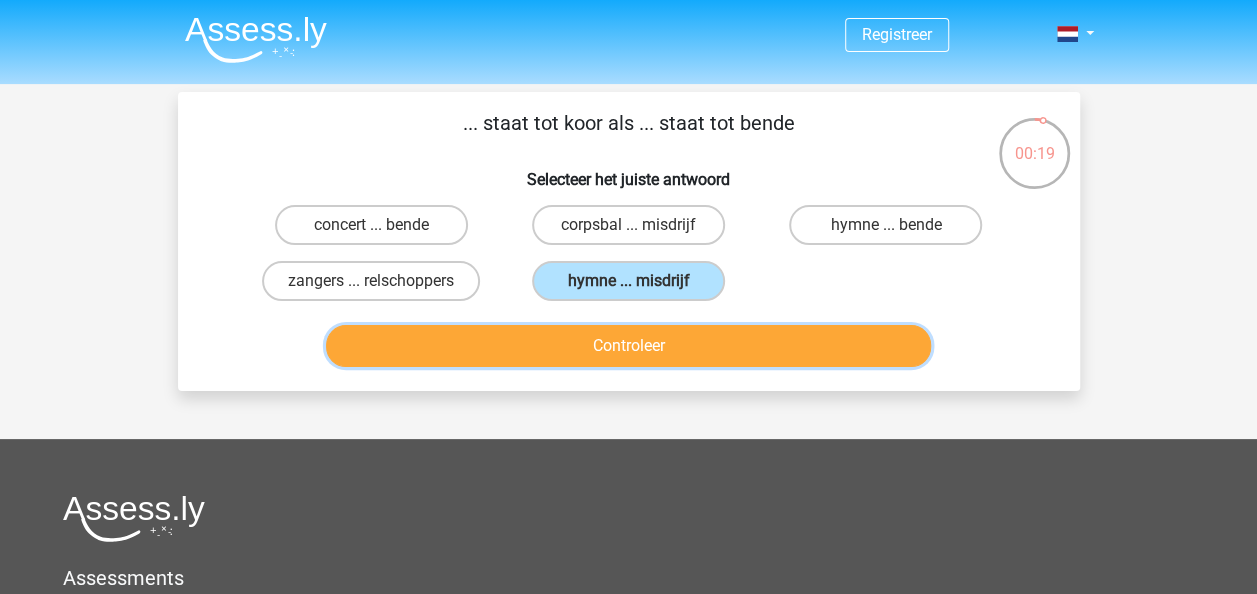 click on "Controleer" at bounding box center (628, 346) 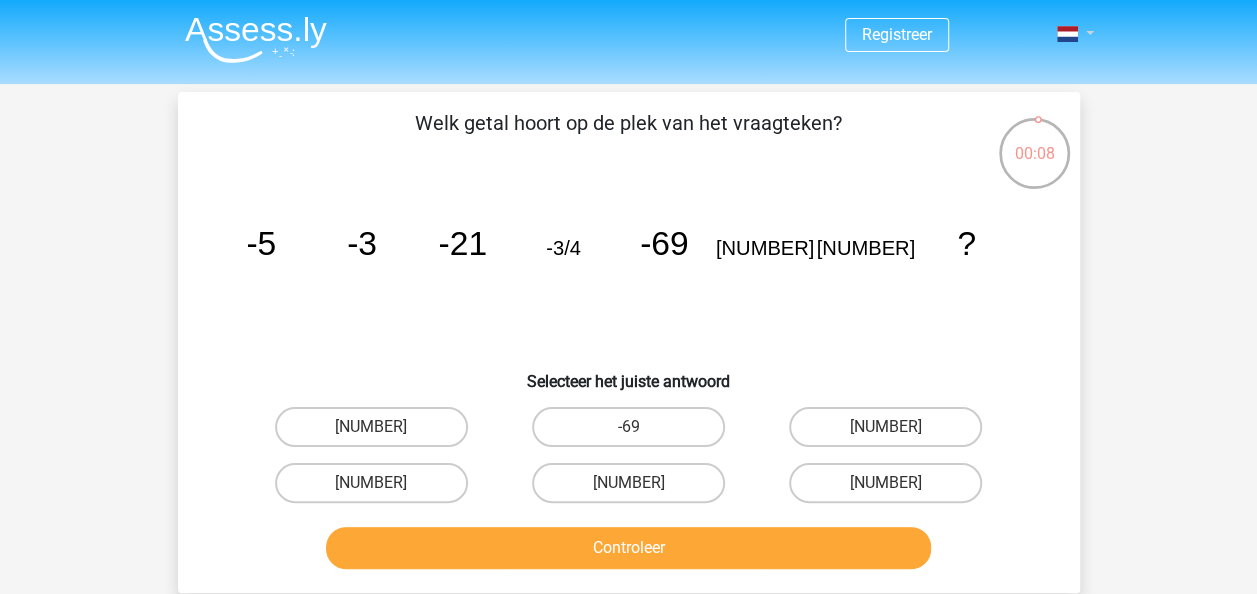 click at bounding box center (1069, 34) 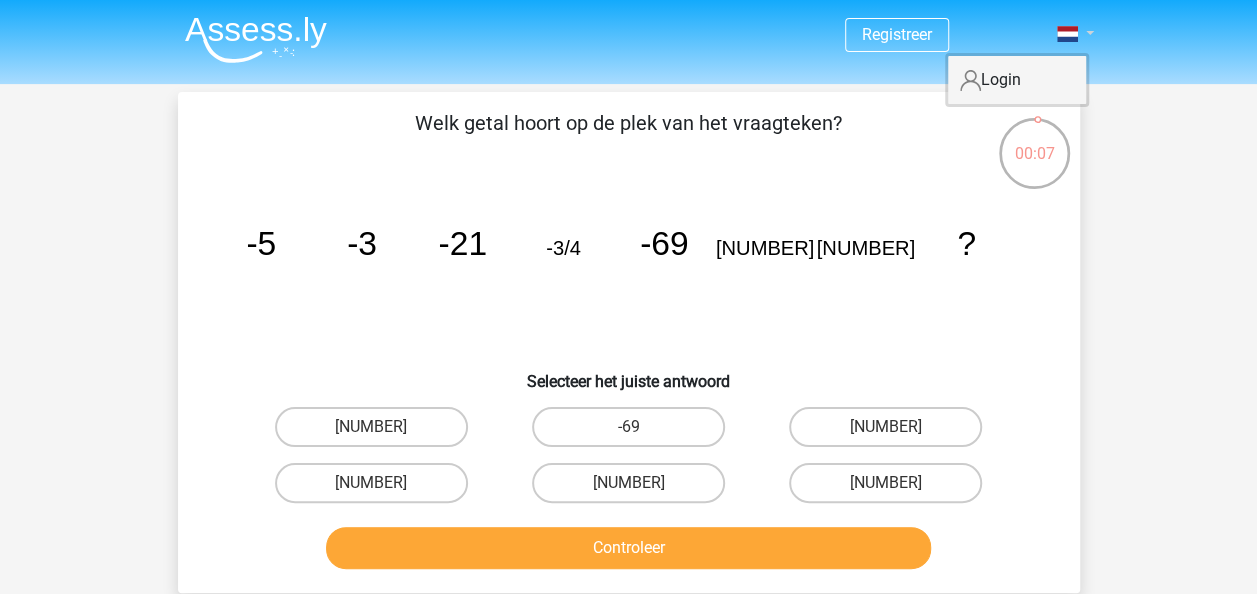 click at bounding box center [1069, 34] 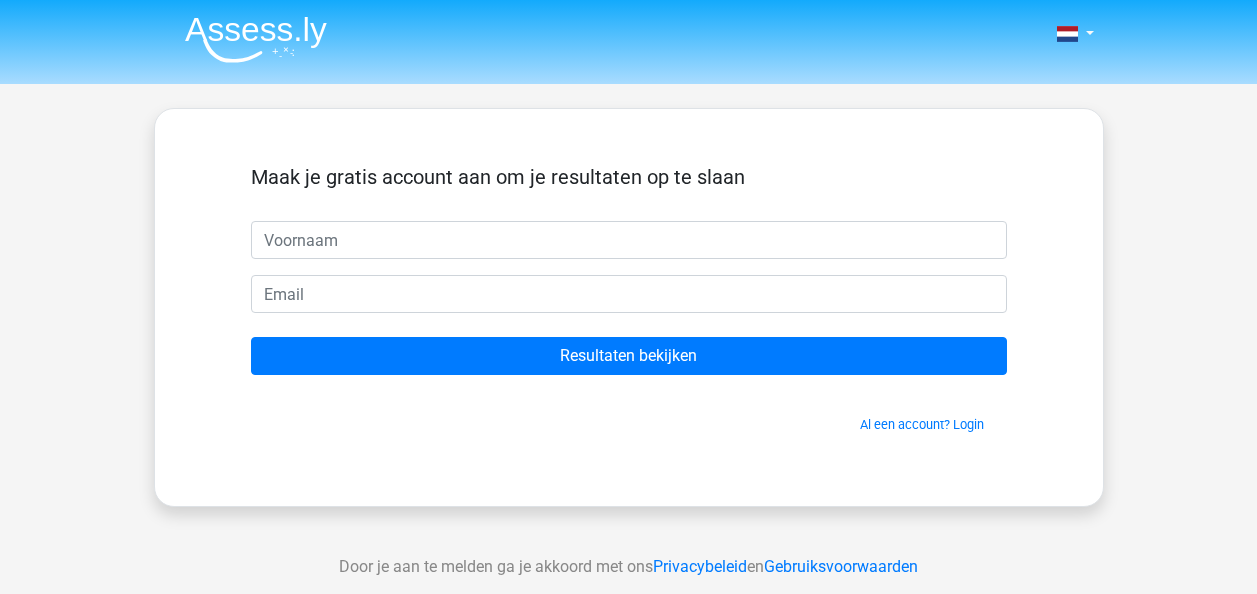scroll, scrollTop: 0, scrollLeft: 0, axis: both 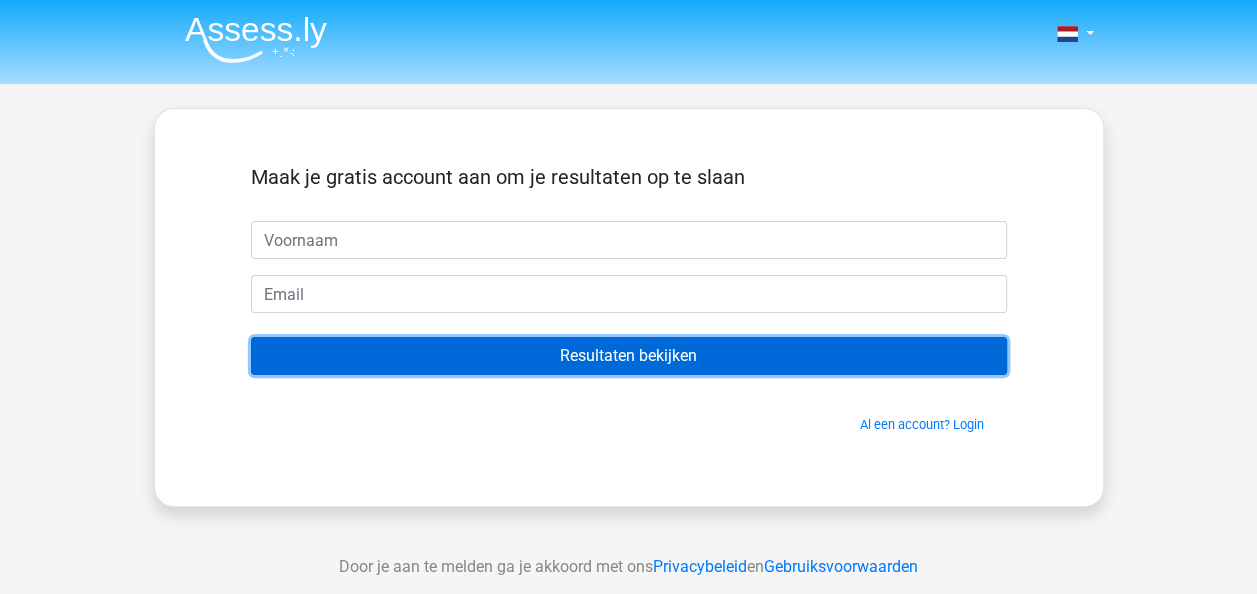 click on "Resultaten bekijken" at bounding box center (629, 356) 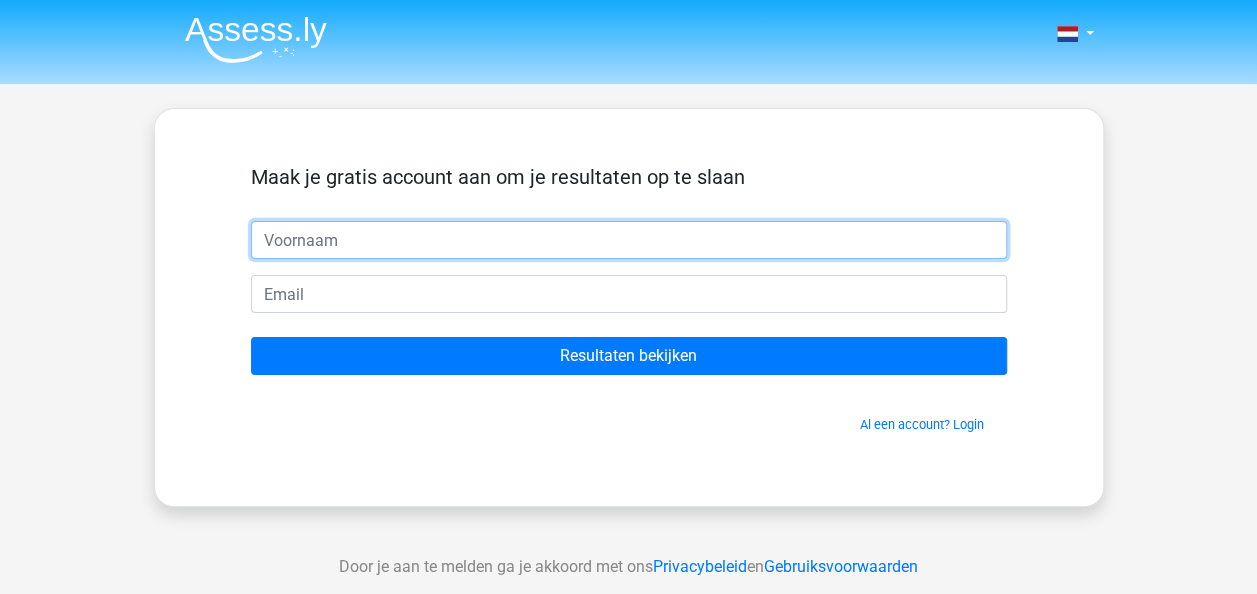 click at bounding box center [629, 240] 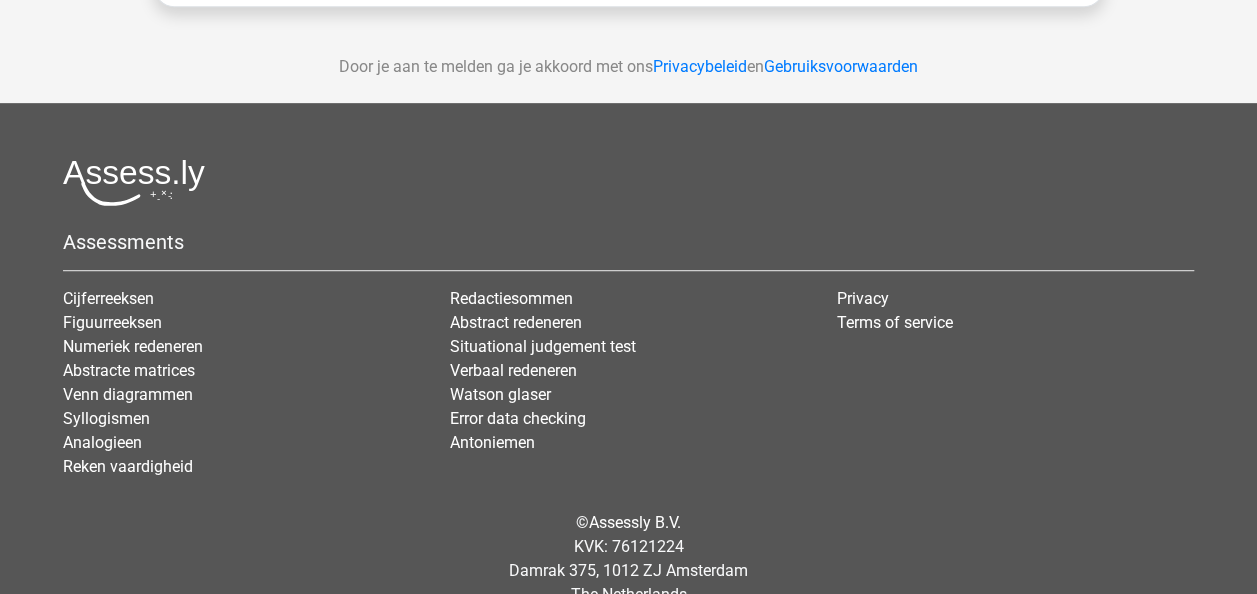scroll, scrollTop: 0, scrollLeft: 0, axis: both 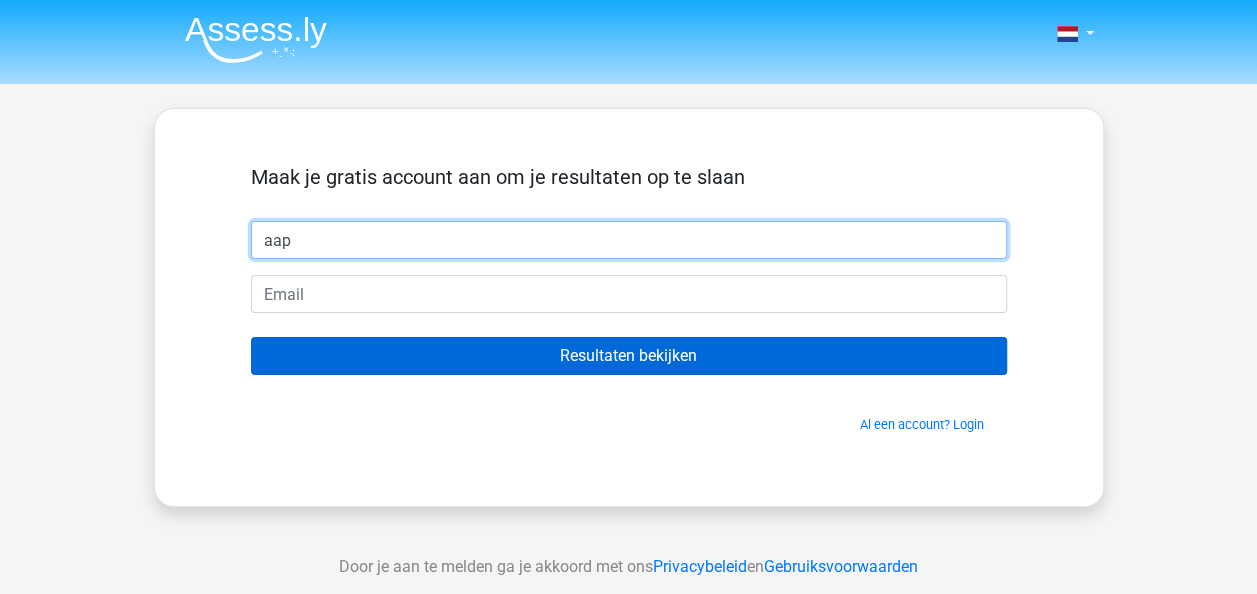 type on "aap" 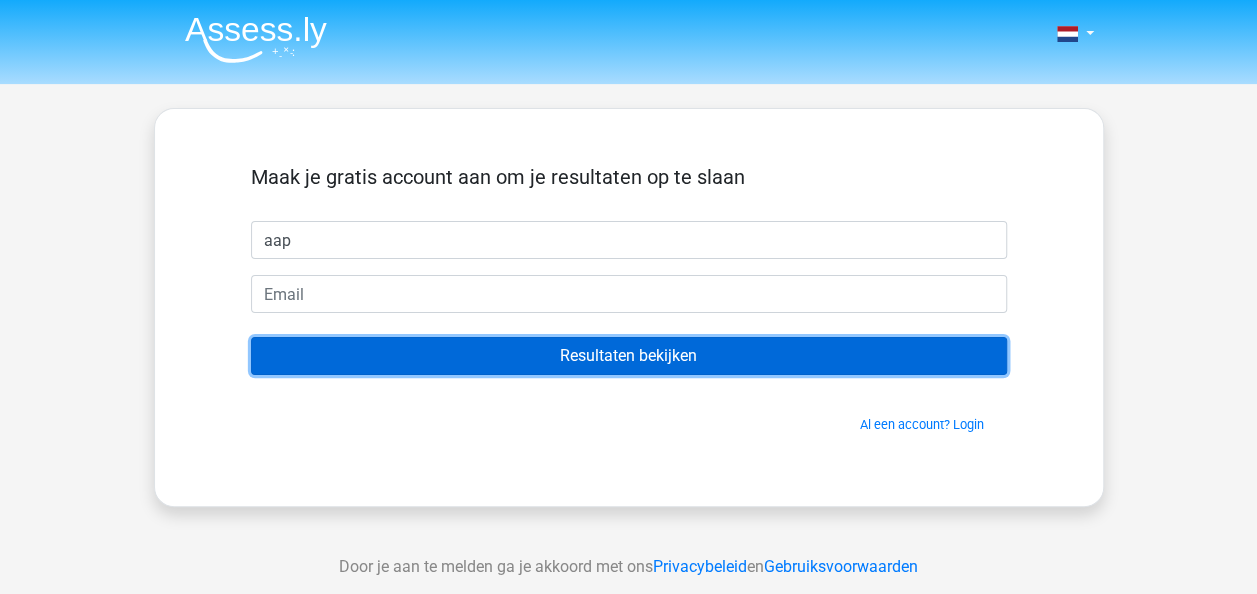 click on "Resultaten bekijken" at bounding box center (629, 356) 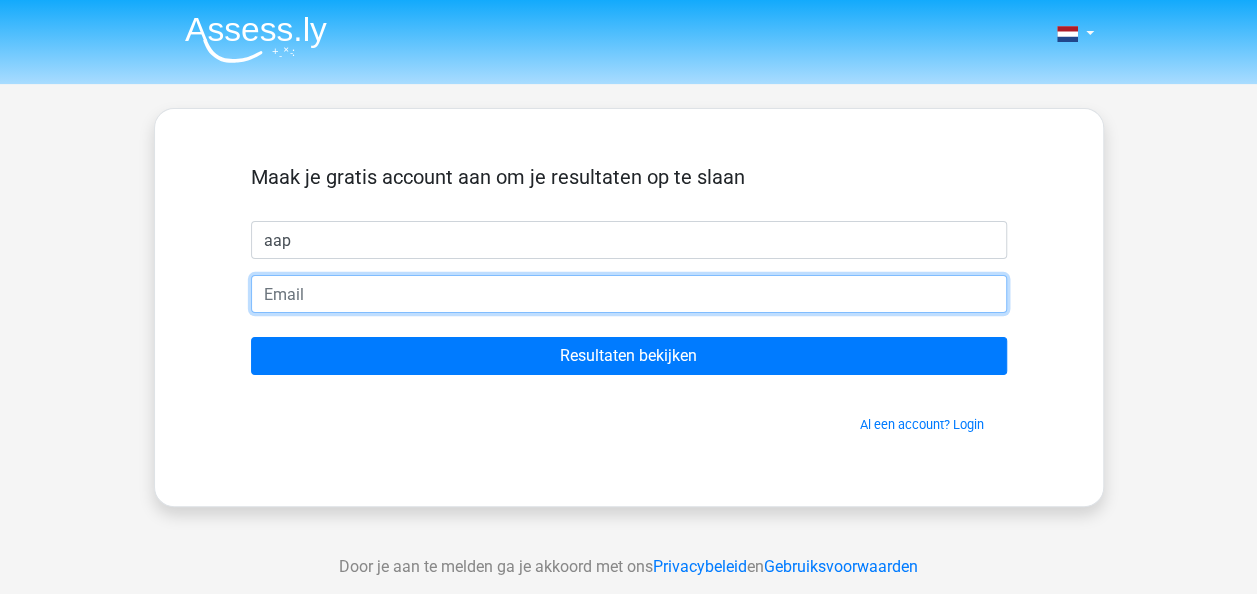 click at bounding box center (629, 294) 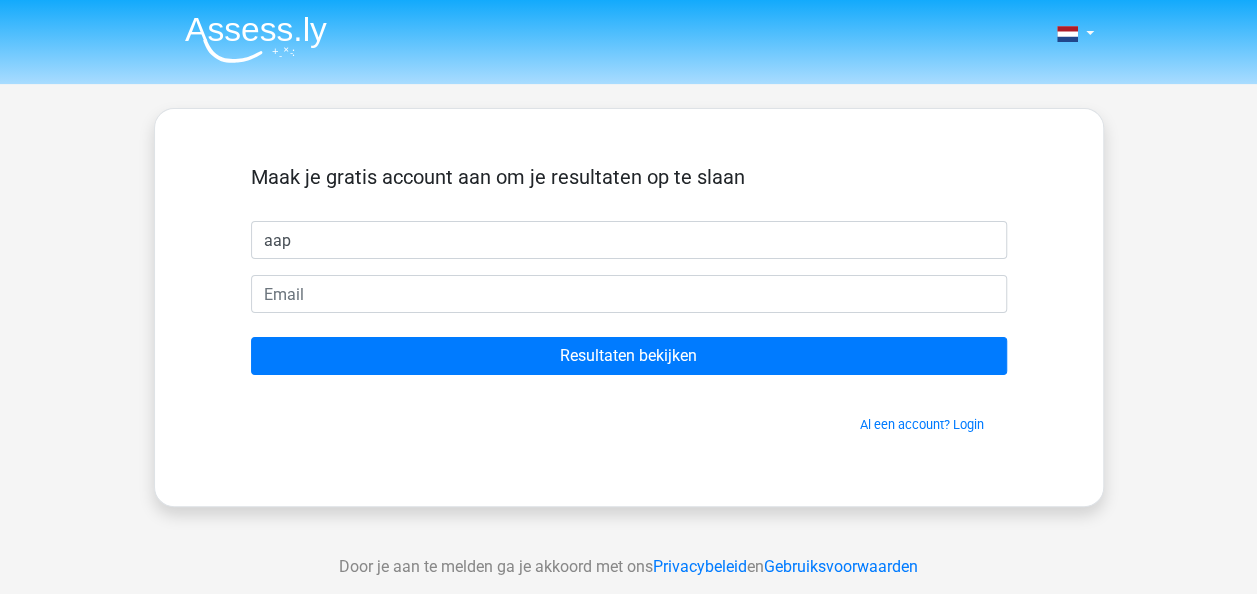 click on "Maak je gratis account aan om je resultaten op te slaan
aap
Resultaten bekijken
Al een account? Login" at bounding box center (629, 307) 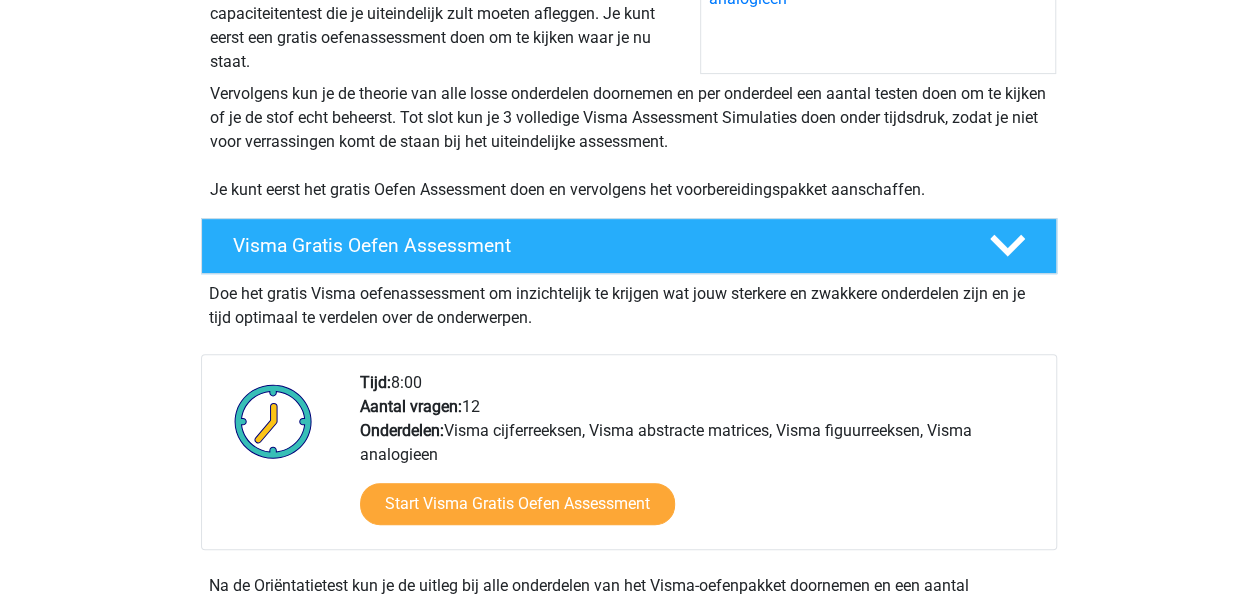 scroll, scrollTop: 400, scrollLeft: 0, axis: vertical 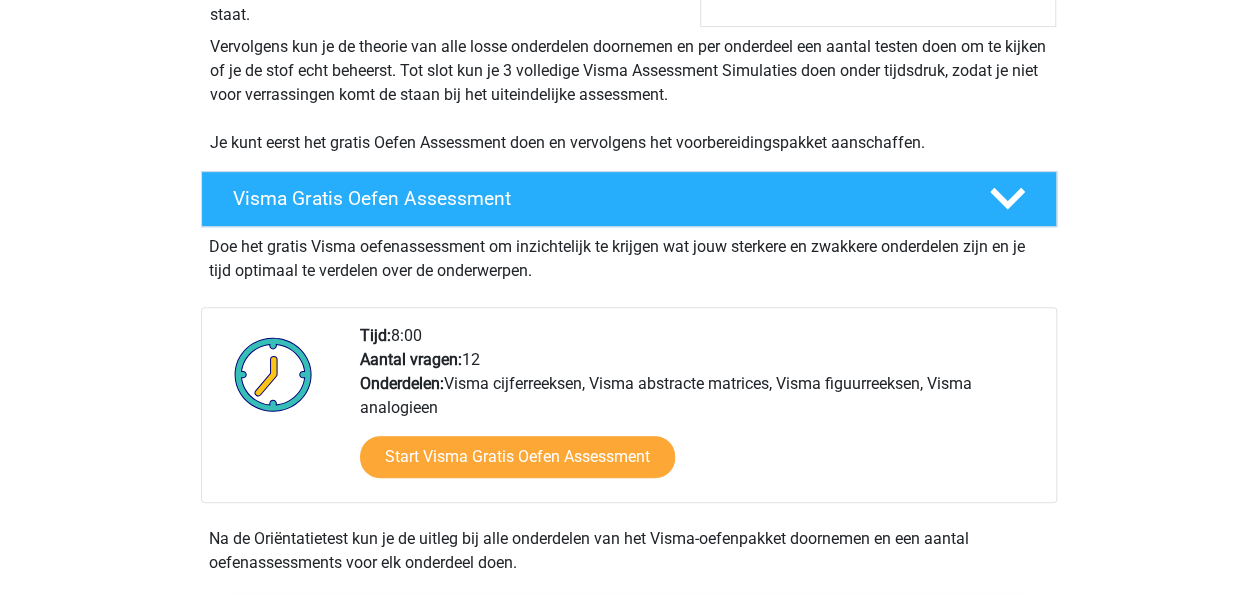 click on "Registreer
Nederlands" at bounding box center (628, 1364) 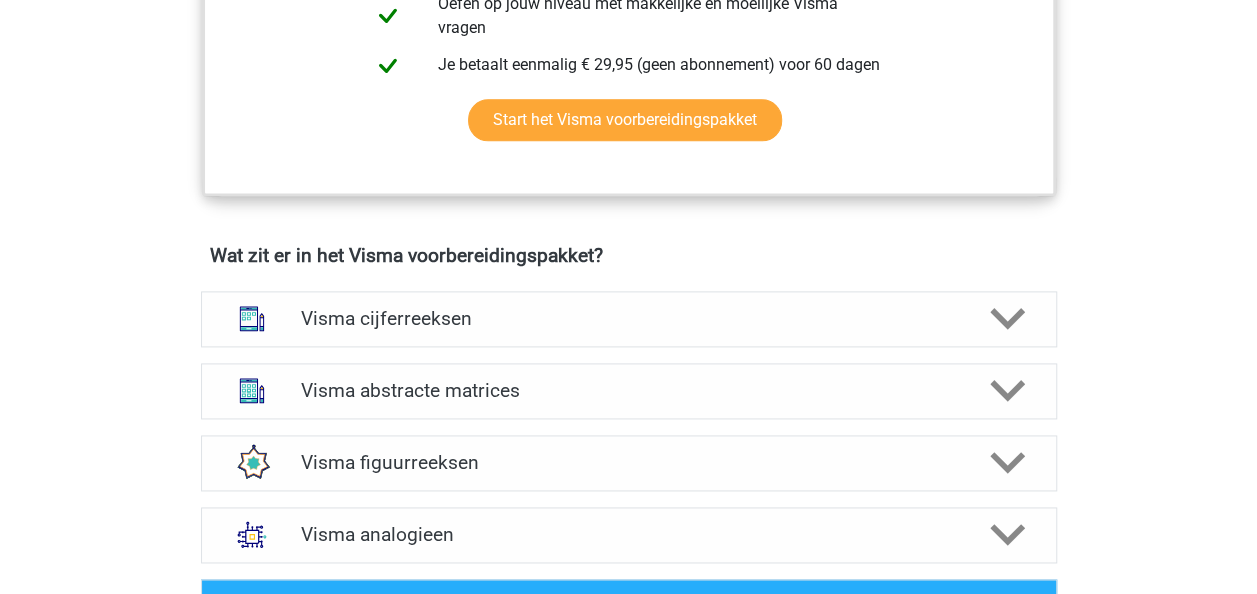 scroll, scrollTop: 1400, scrollLeft: 0, axis: vertical 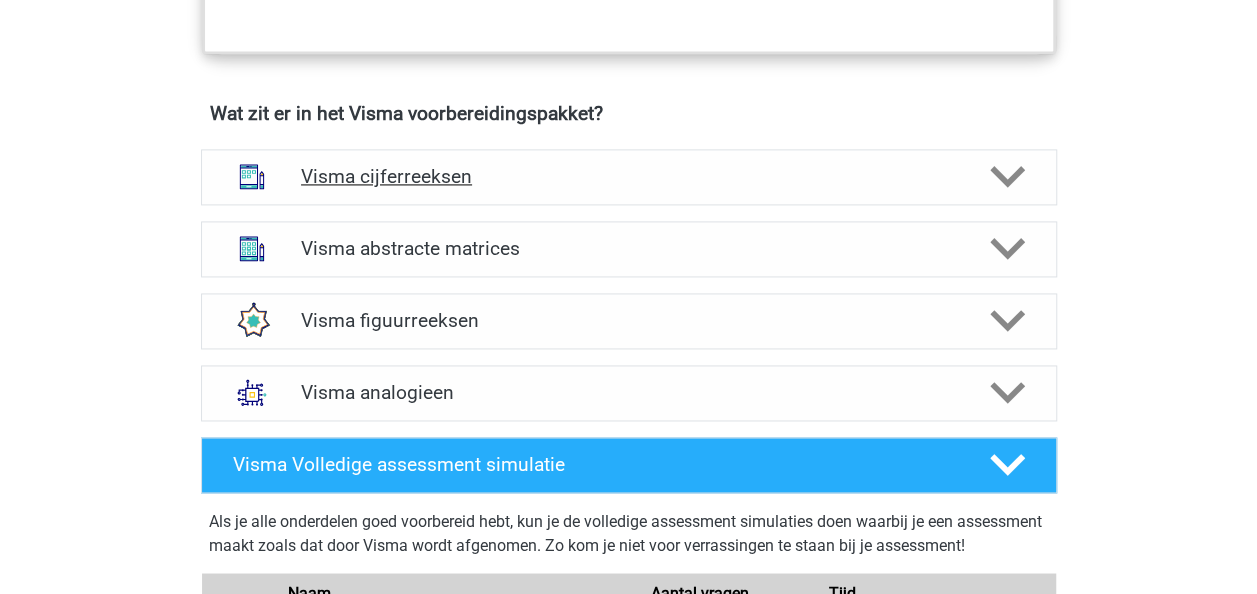 click 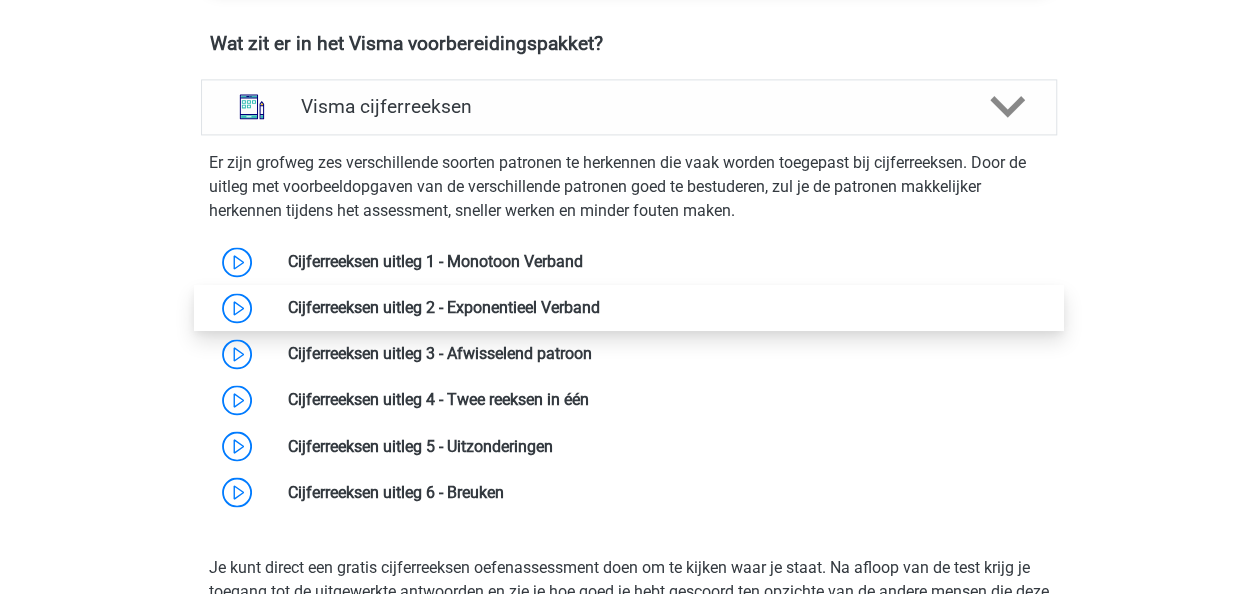 scroll, scrollTop: 1500, scrollLeft: 0, axis: vertical 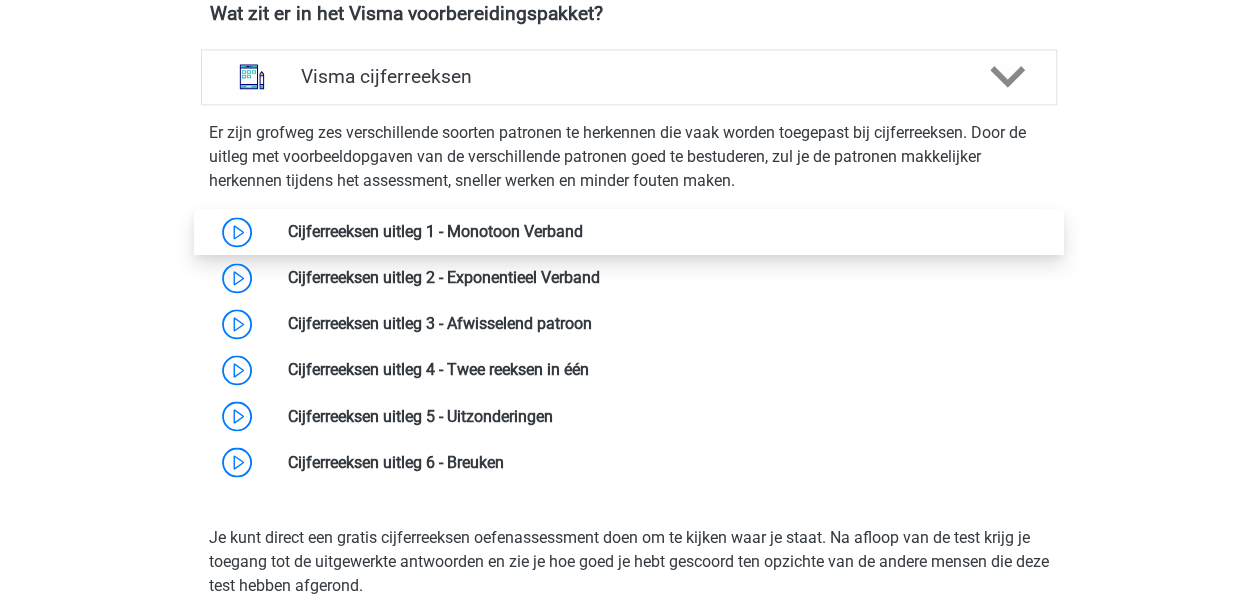 click at bounding box center (583, 231) 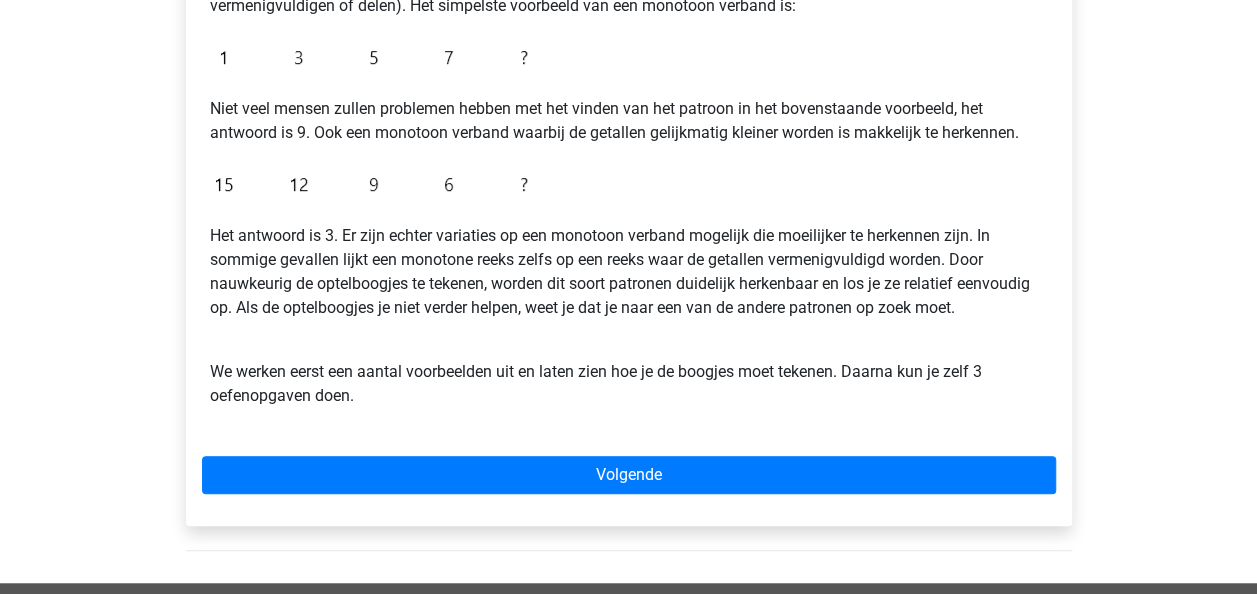 scroll, scrollTop: 500, scrollLeft: 0, axis: vertical 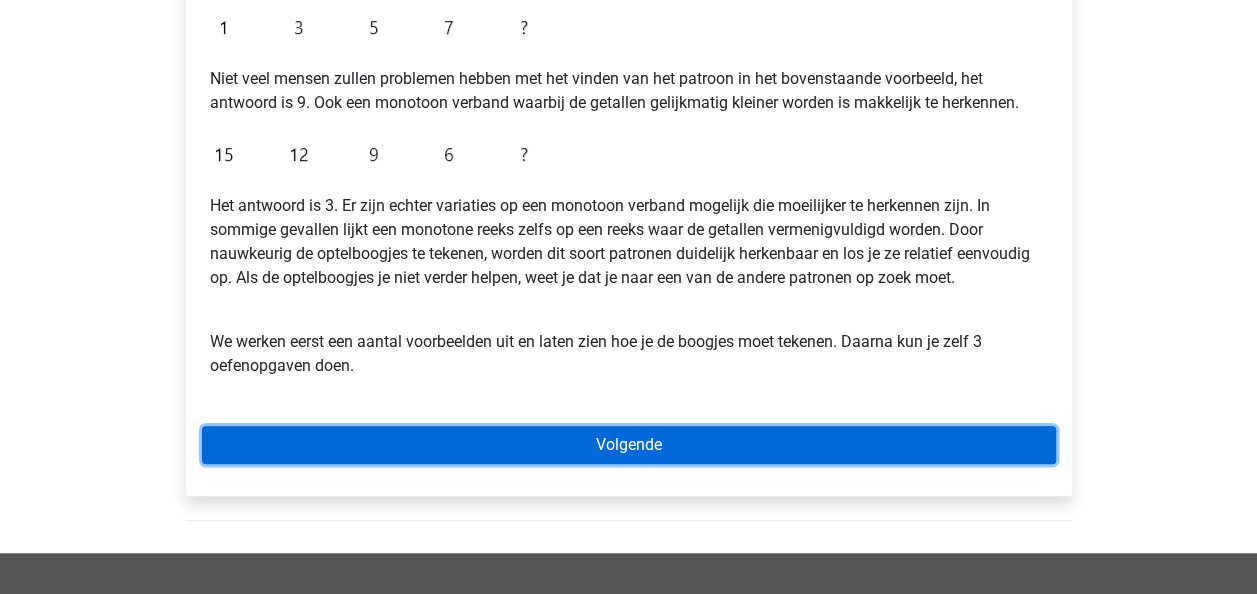 click on "Volgende" at bounding box center [629, 445] 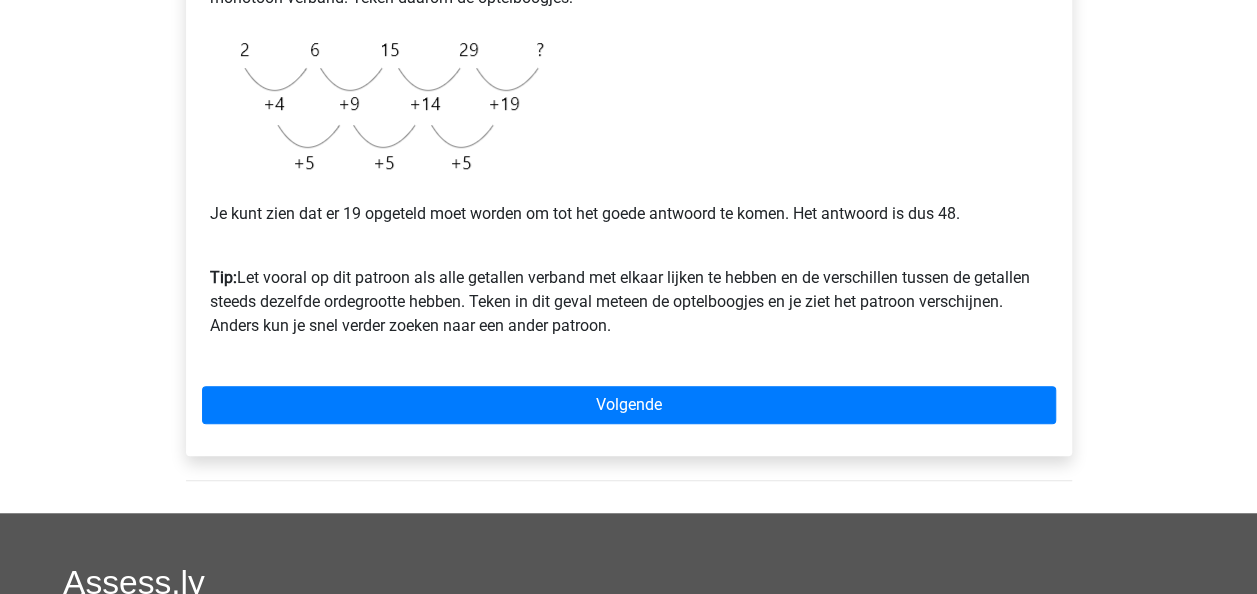 scroll, scrollTop: 600, scrollLeft: 0, axis: vertical 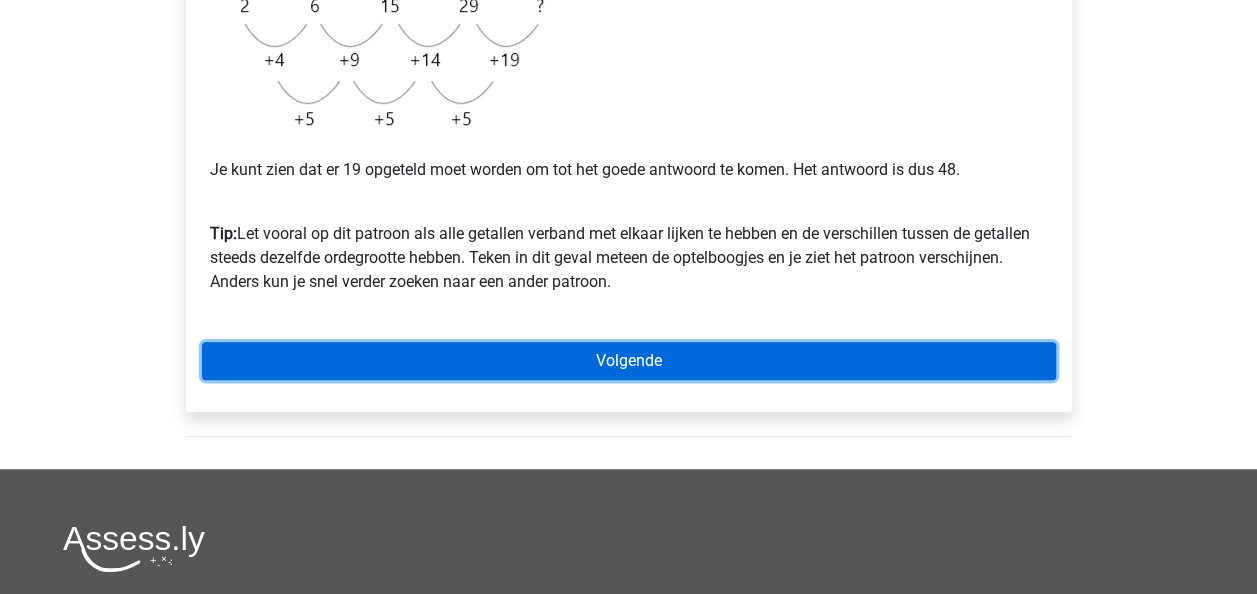 click on "Volgende" at bounding box center [629, 361] 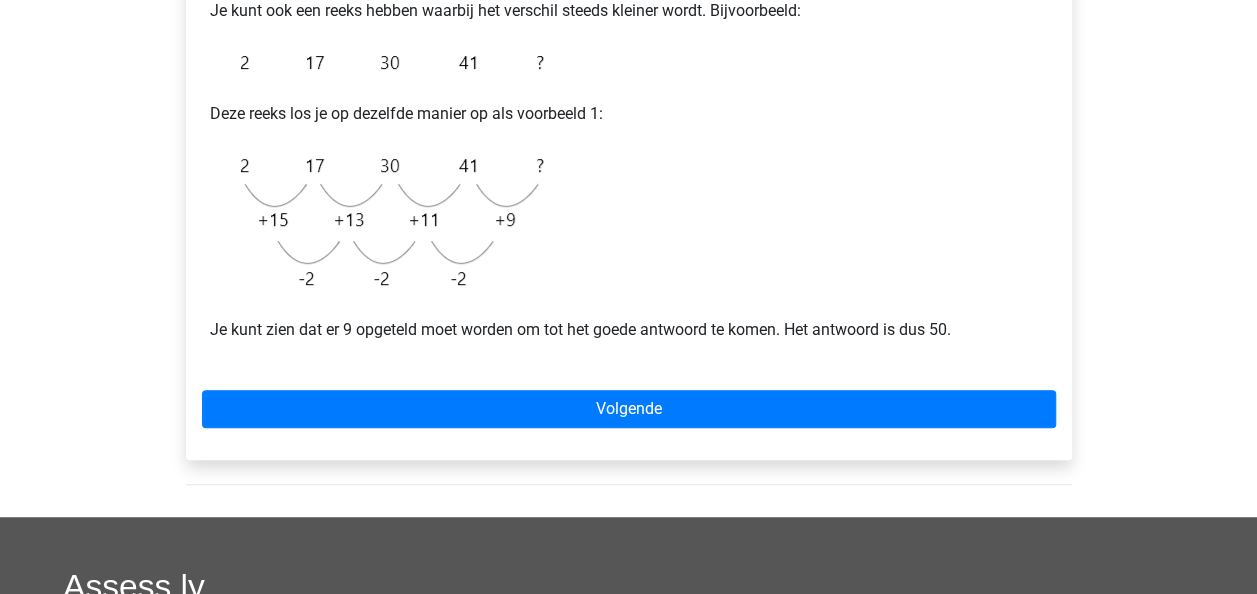 scroll, scrollTop: 300, scrollLeft: 0, axis: vertical 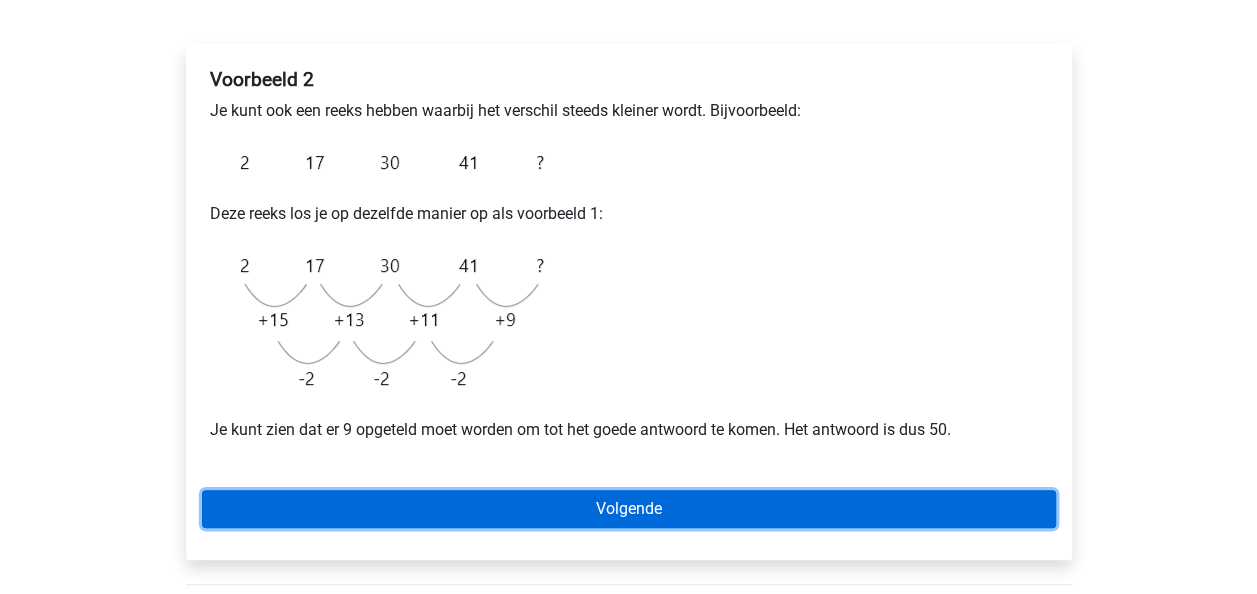 click on "Volgende" at bounding box center [629, 509] 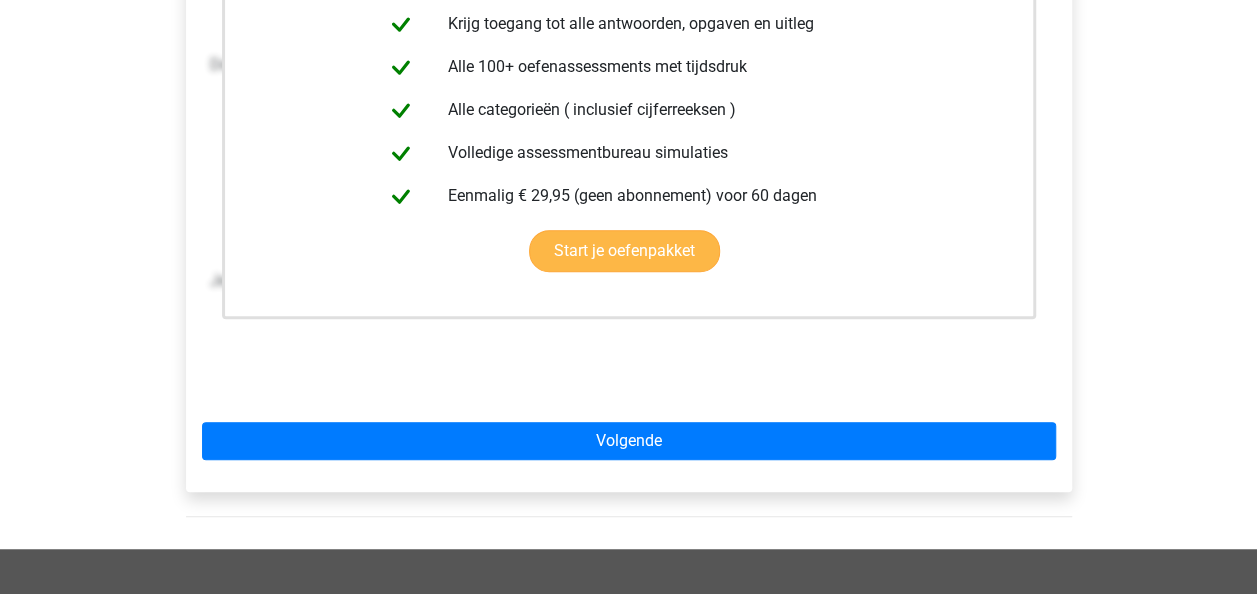 scroll, scrollTop: 500, scrollLeft: 0, axis: vertical 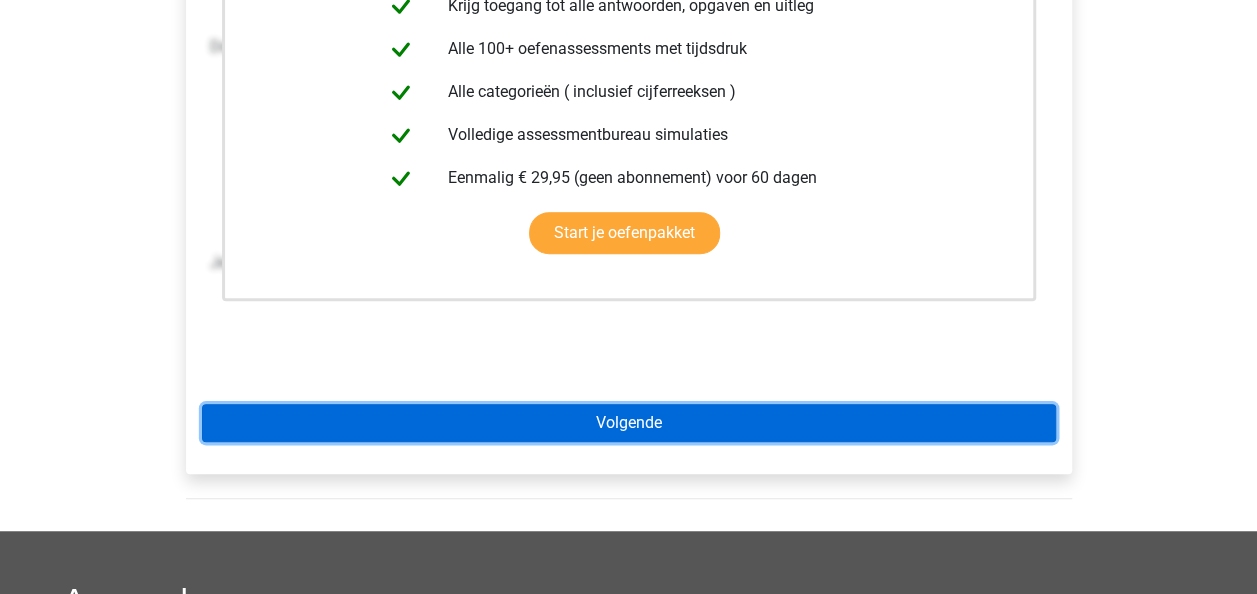 click on "Volgende" at bounding box center [629, 423] 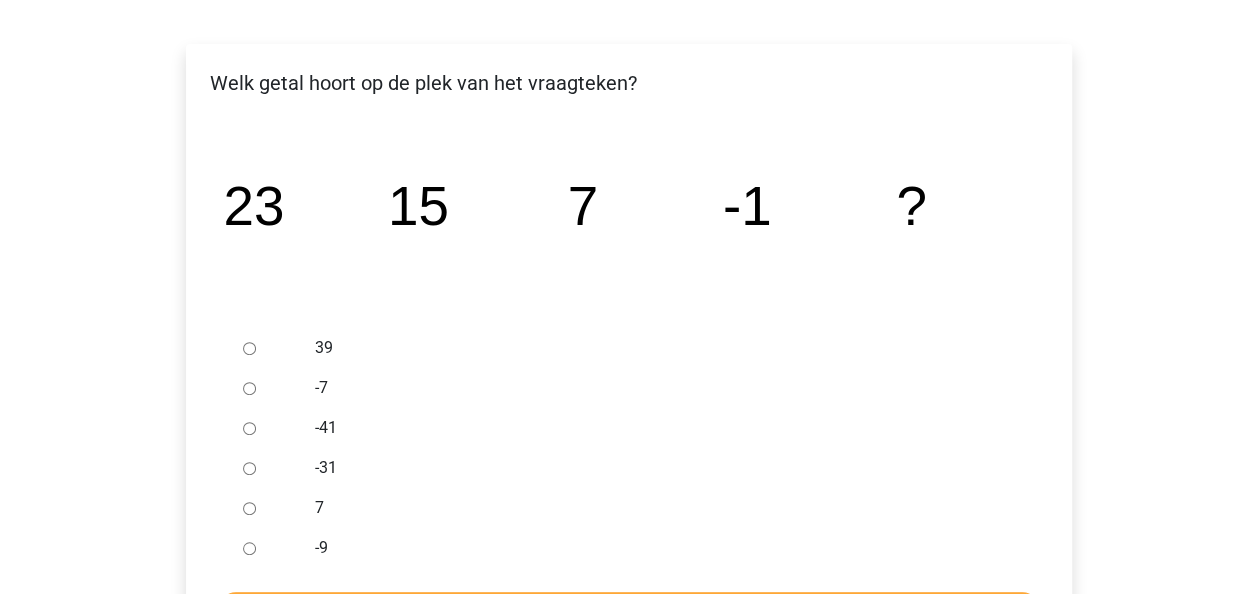 scroll, scrollTop: 400, scrollLeft: 0, axis: vertical 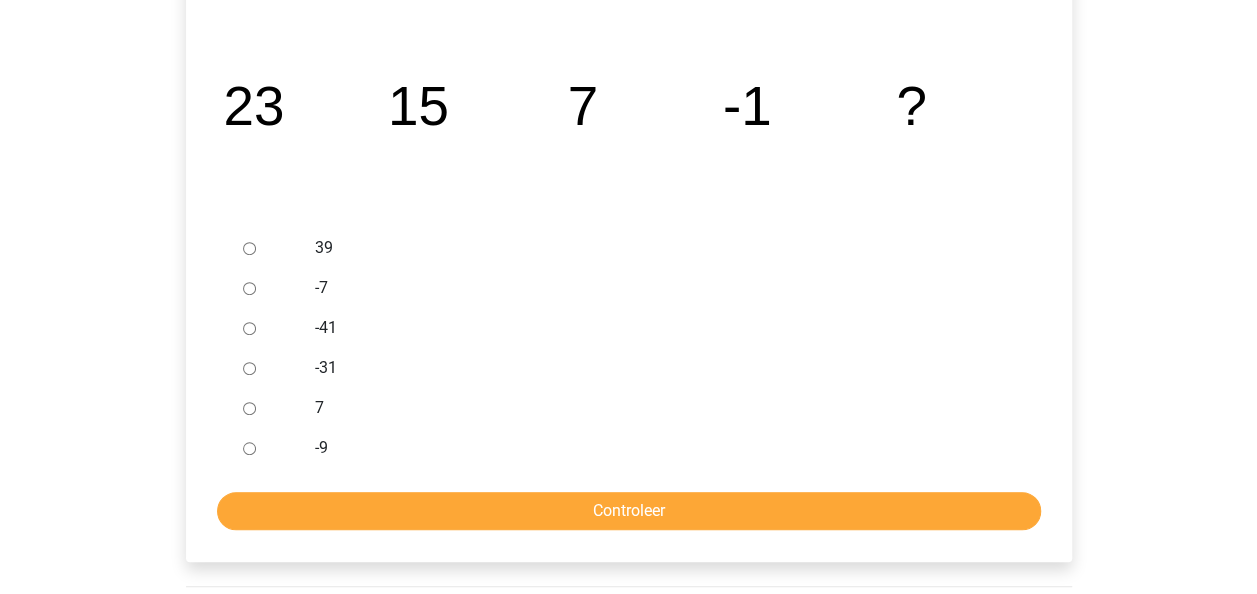 click on "-9" at bounding box center [249, 448] 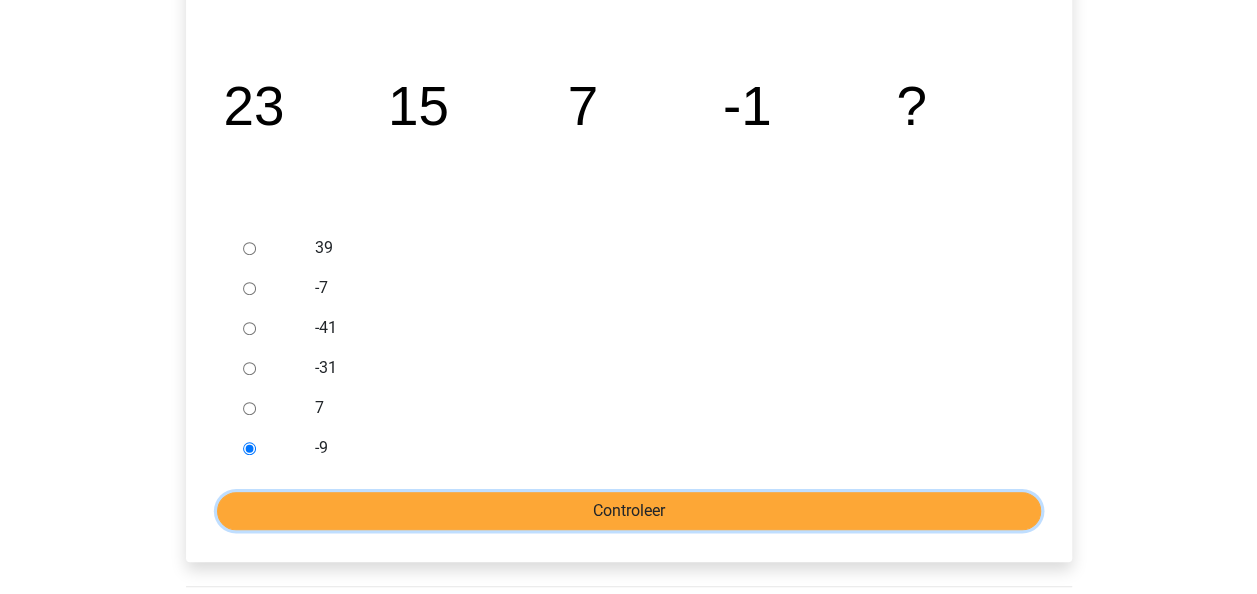 click on "Controleer" at bounding box center (629, 511) 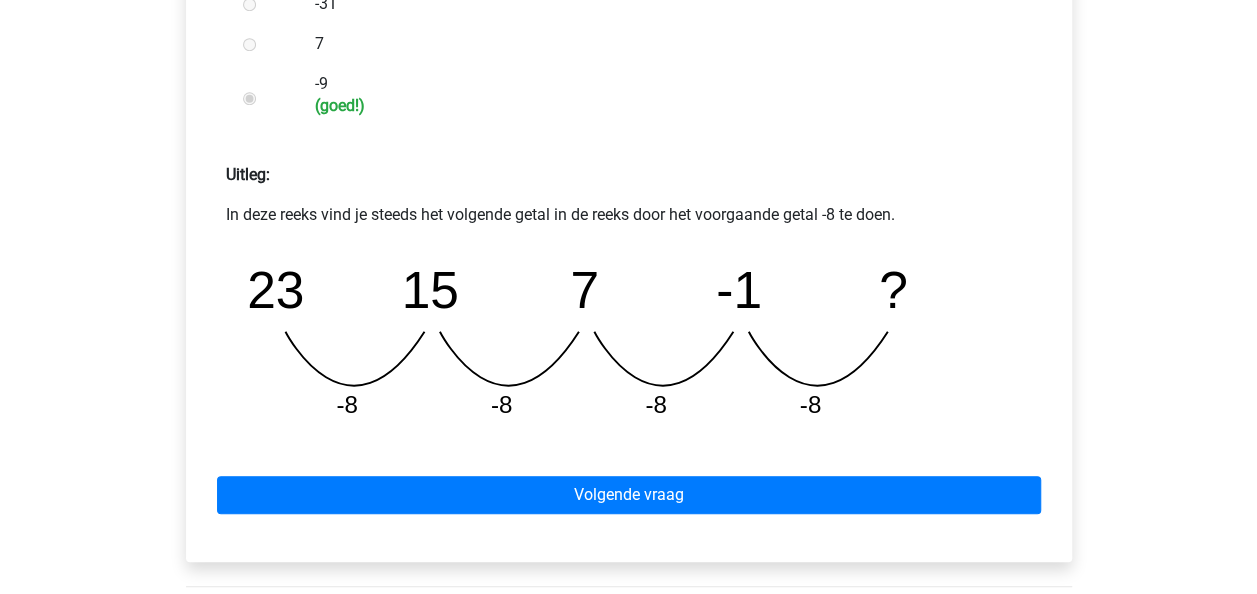 scroll, scrollTop: 800, scrollLeft: 0, axis: vertical 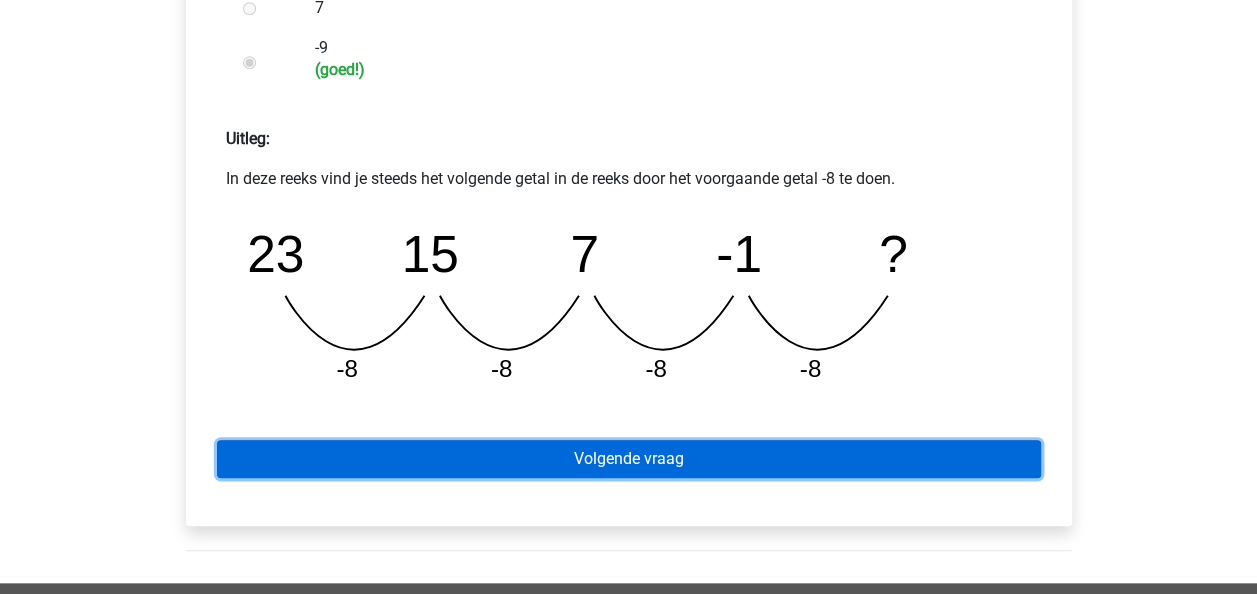 click on "Volgende vraag" at bounding box center [629, 459] 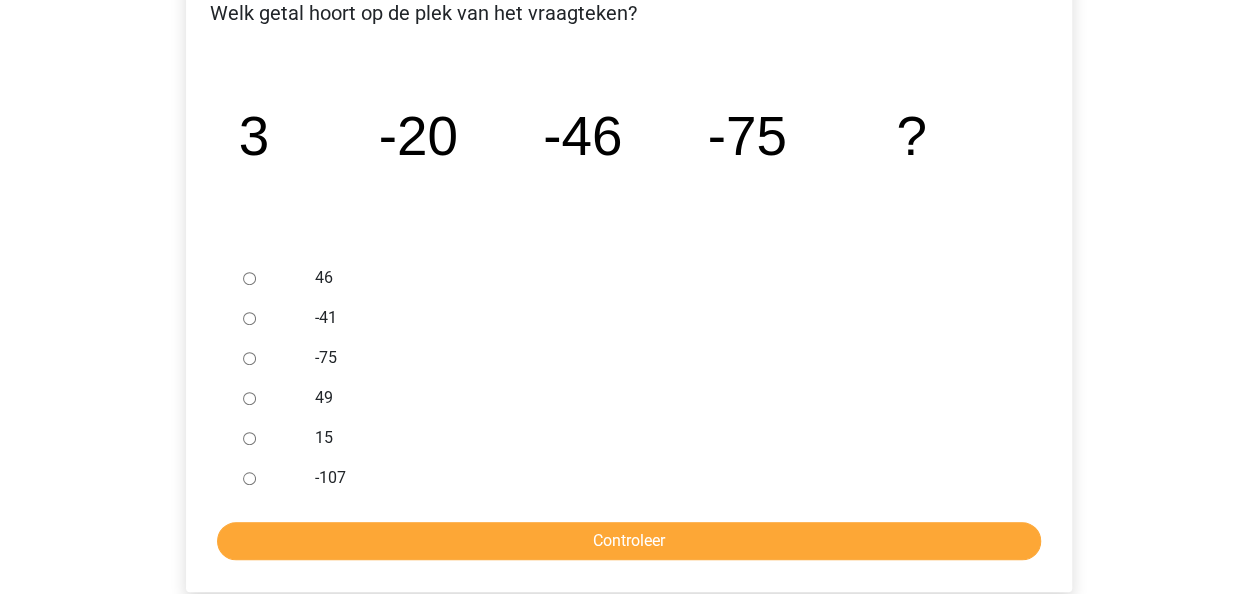 scroll, scrollTop: 400, scrollLeft: 0, axis: vertical 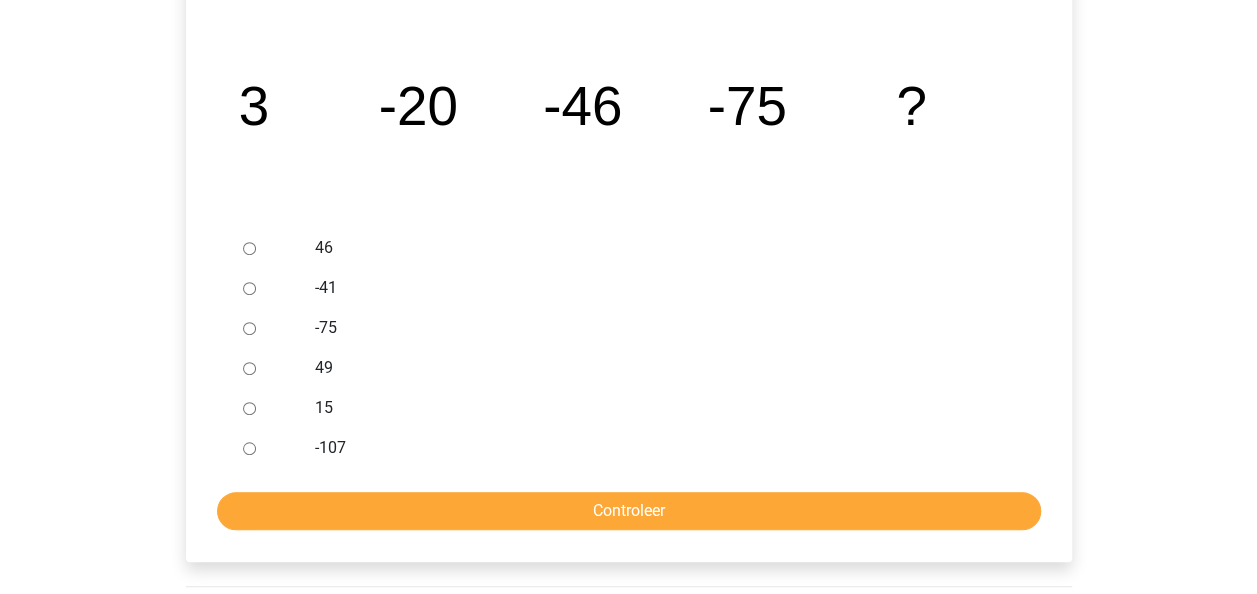 click on "-107" at bounding box center [249, 448] 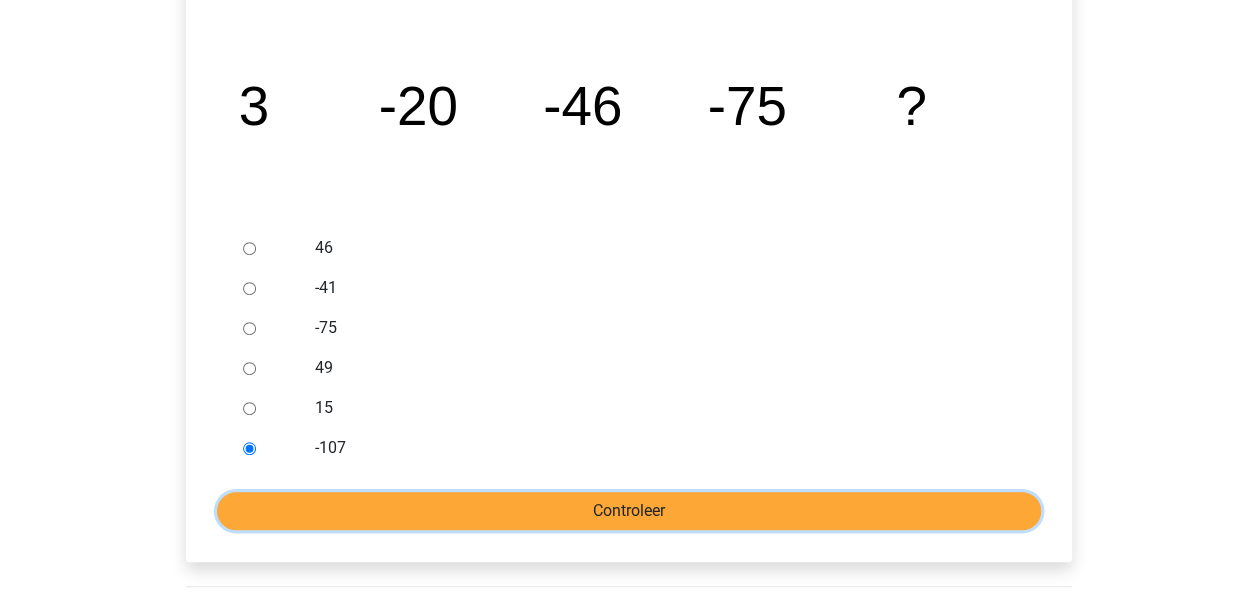 click on "Controleer" at bounding box center (629, 511) 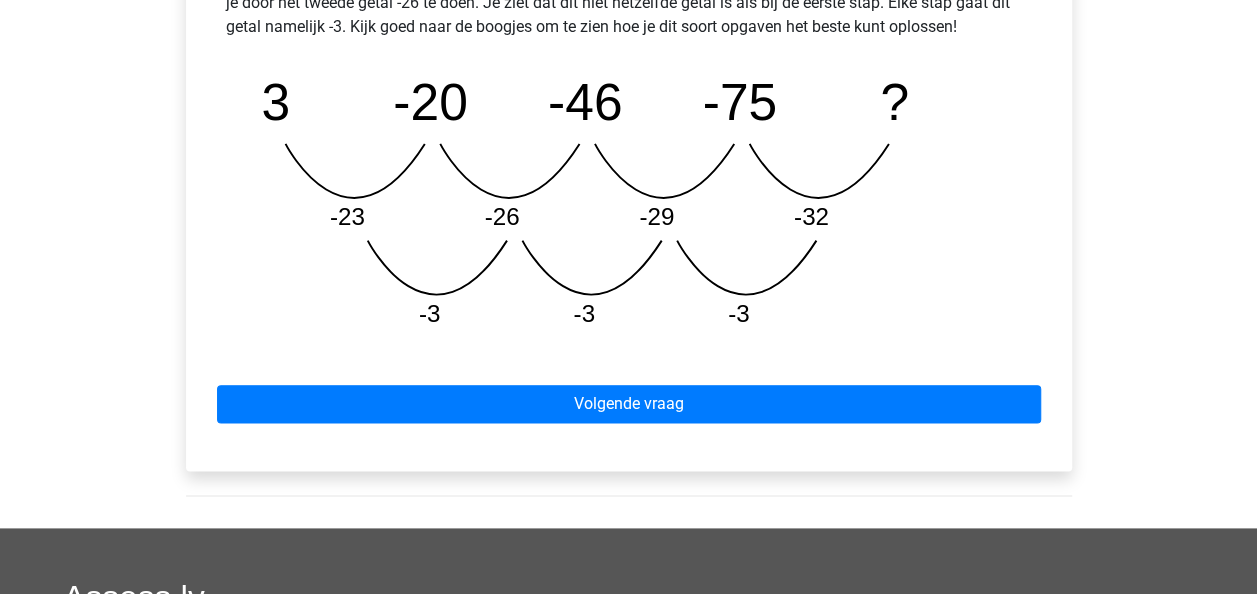 scroll, scrollTop: 1100, scrollLeft: 0, axis: vertical 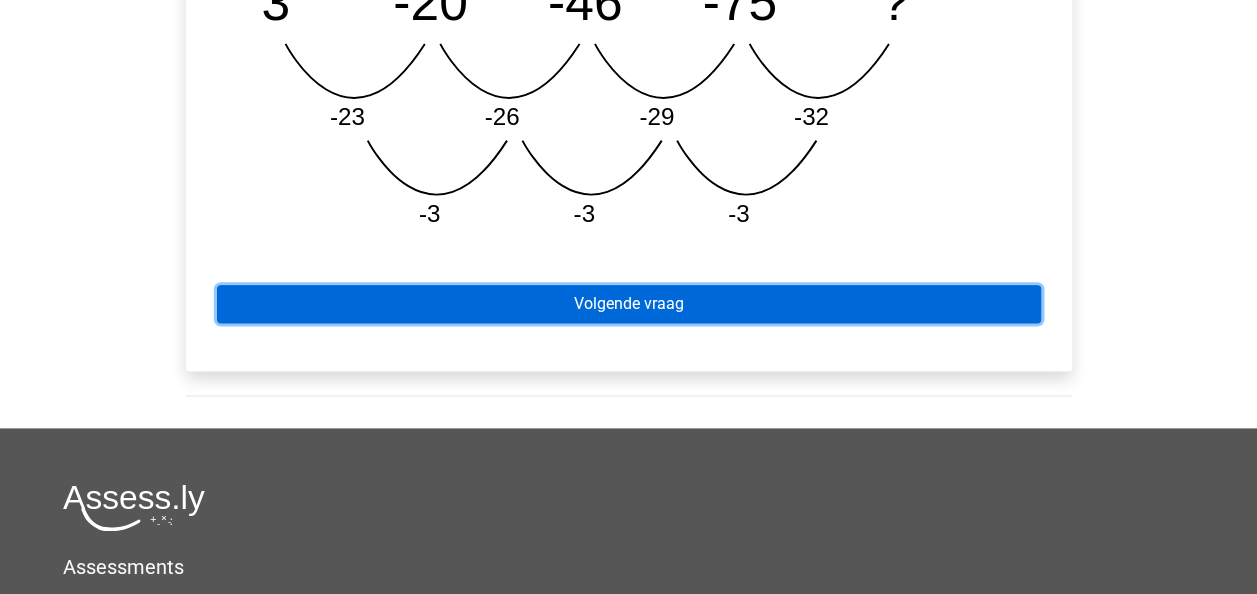 click on "Volgende vraag" at bounding box center (629, 304) 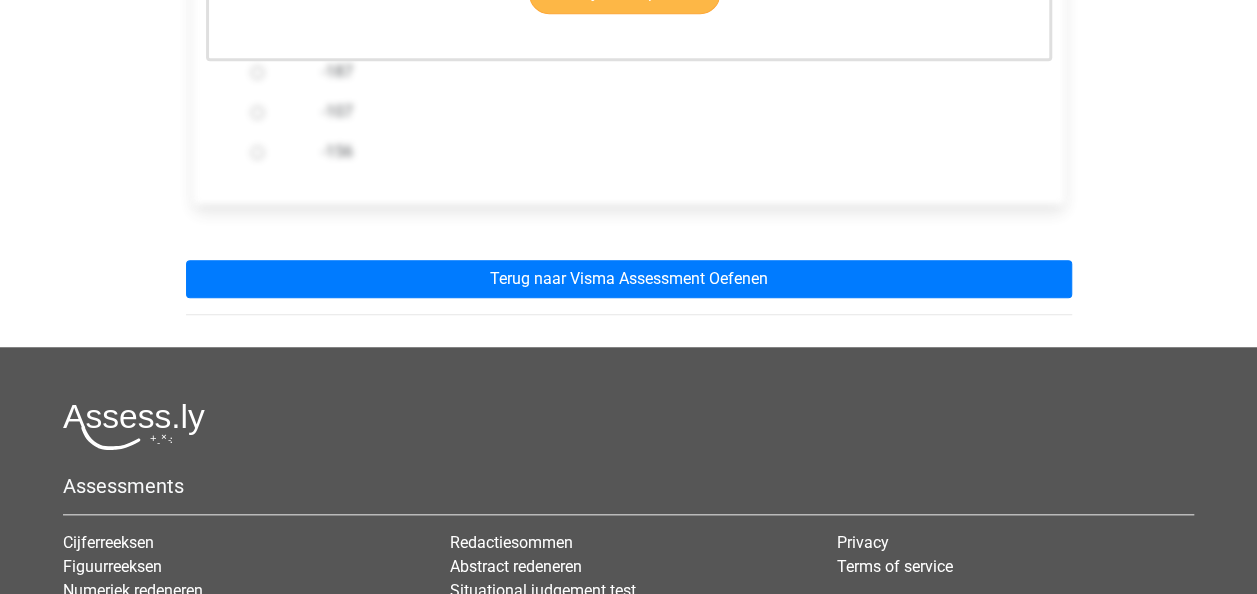 scroll, scrollTop: 800, scrollLeft: 0, axis: vertical 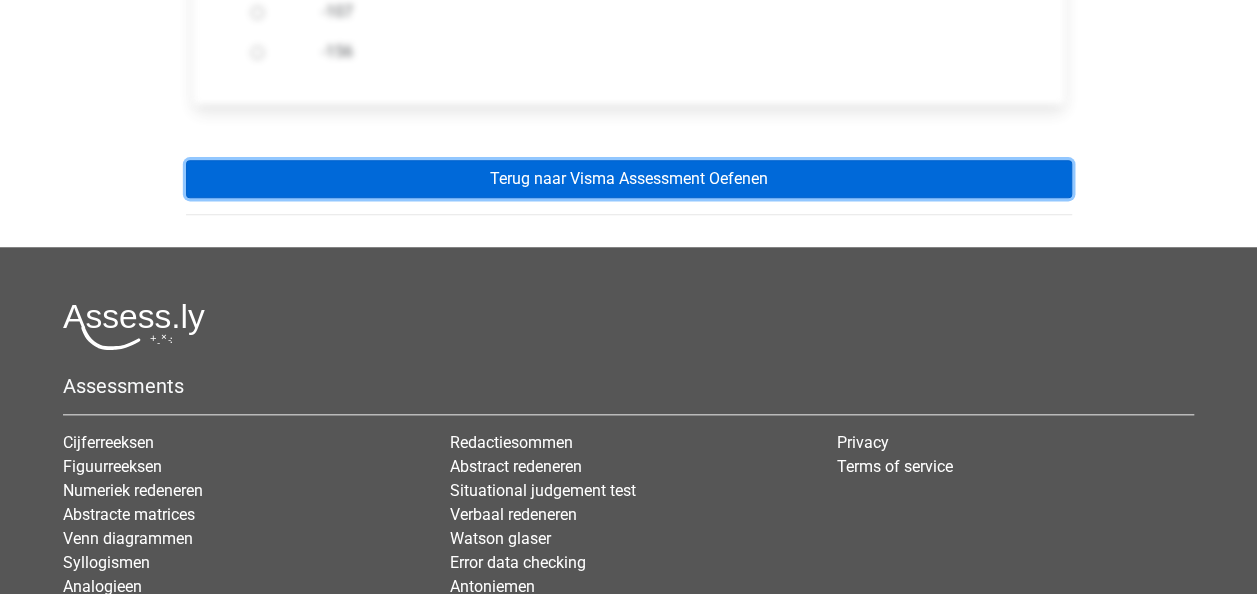click on "Terug naar Visma Assessment Oefenen" at bounding box center [629, 179] 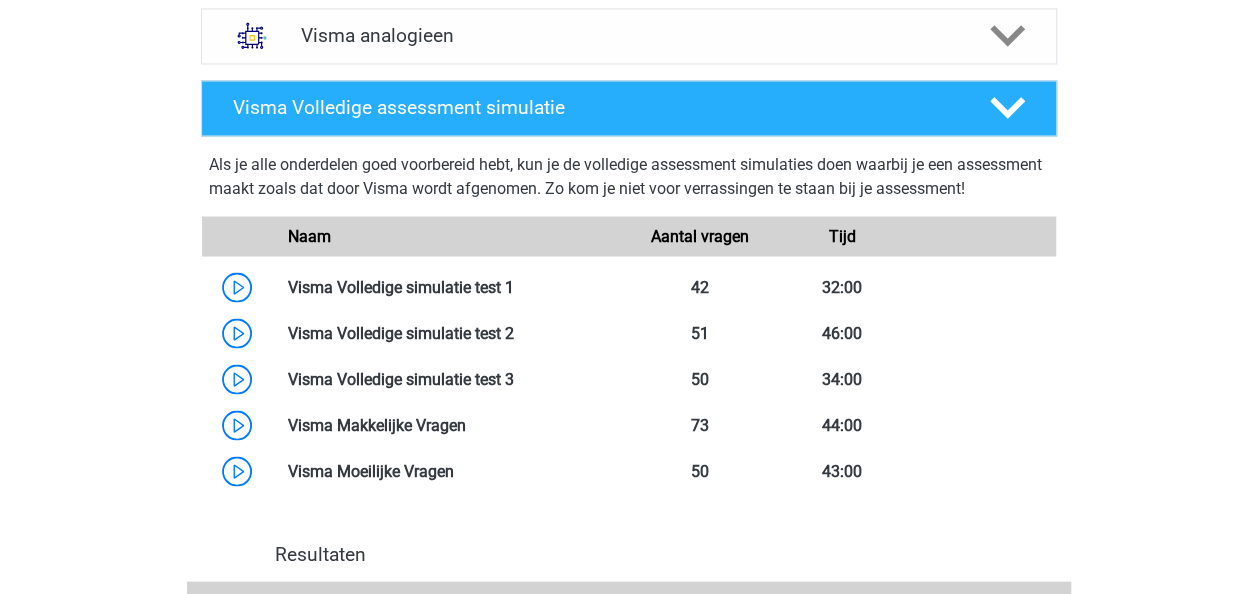 scroll, scrollTop: 1800, scrollLeft: 0, axis: vertical 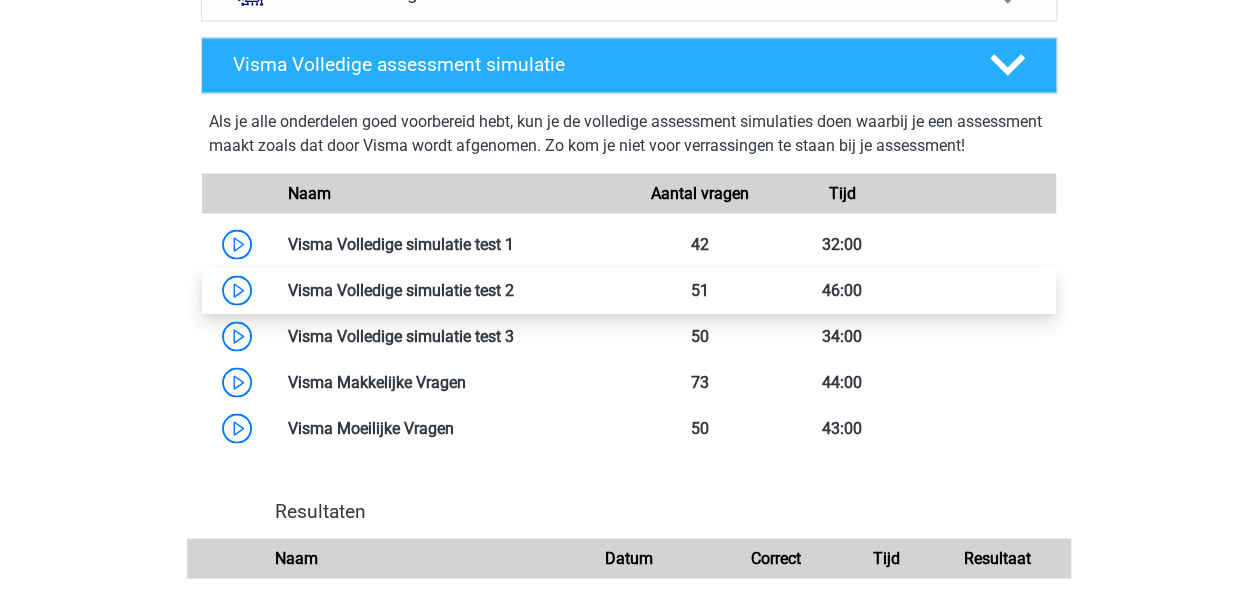 click at bounding box center [514, 289] 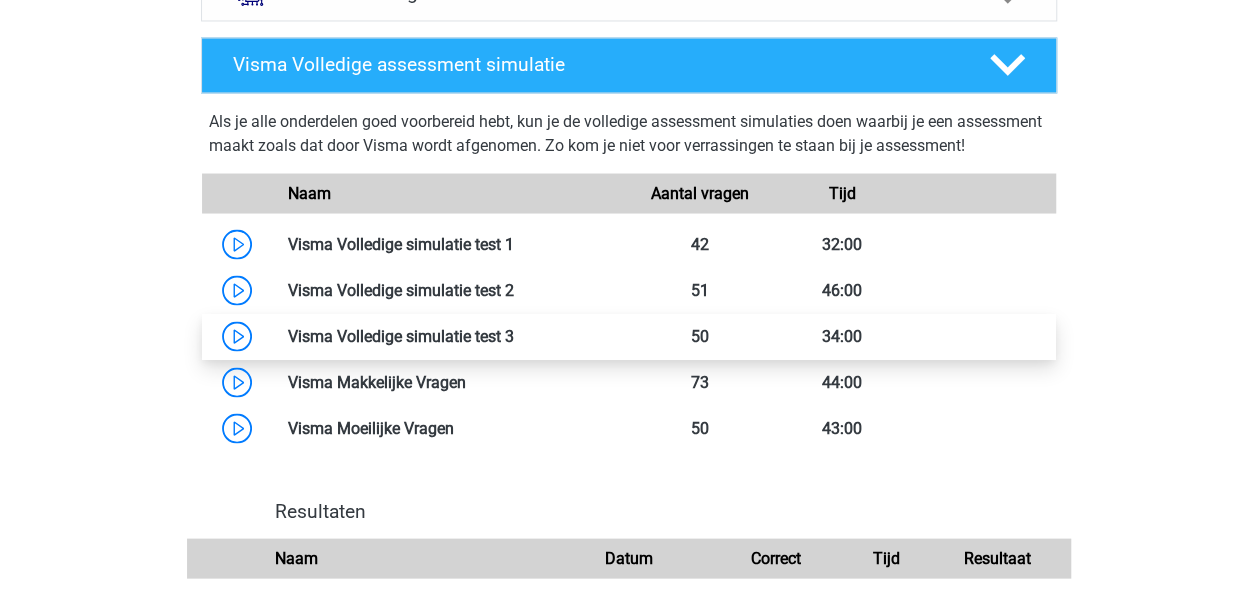 click at bounding box center (514, 335) 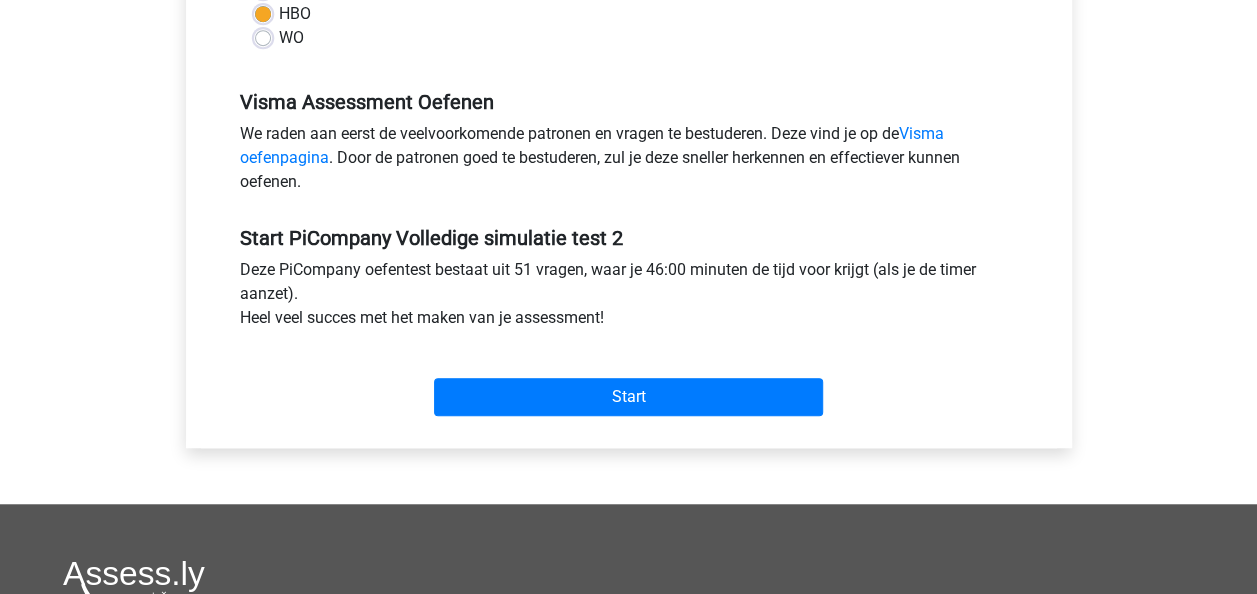 scroll, scrollTop: 600, scrollLeft: 0, axis: vertical 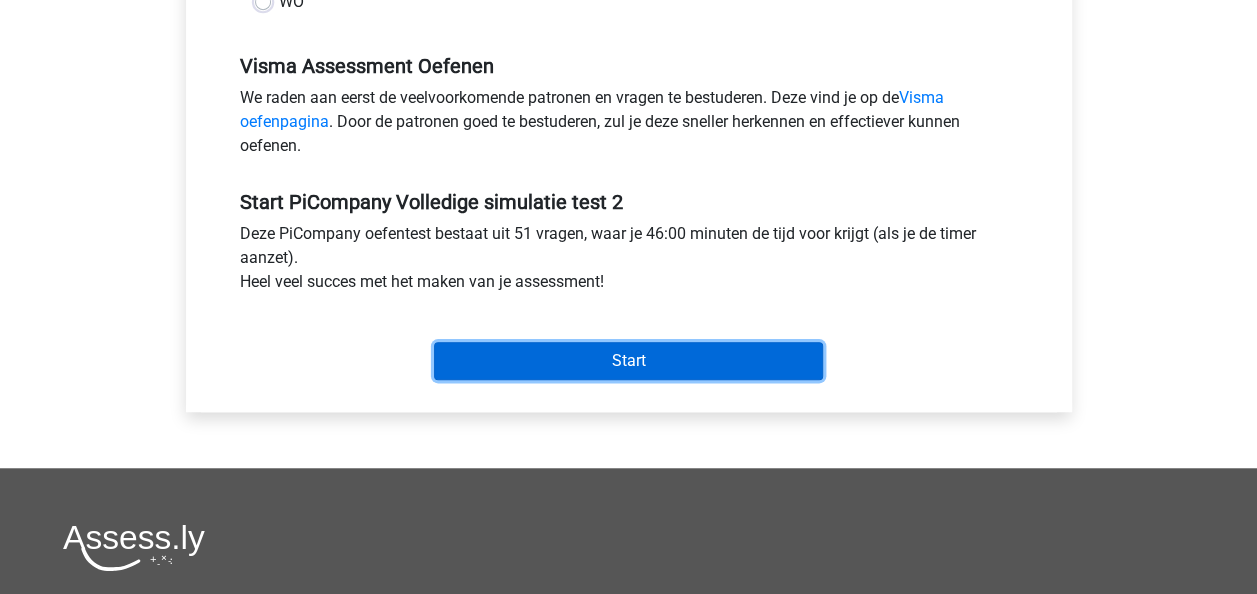 click on "Start" at bounding box center (628, 361) 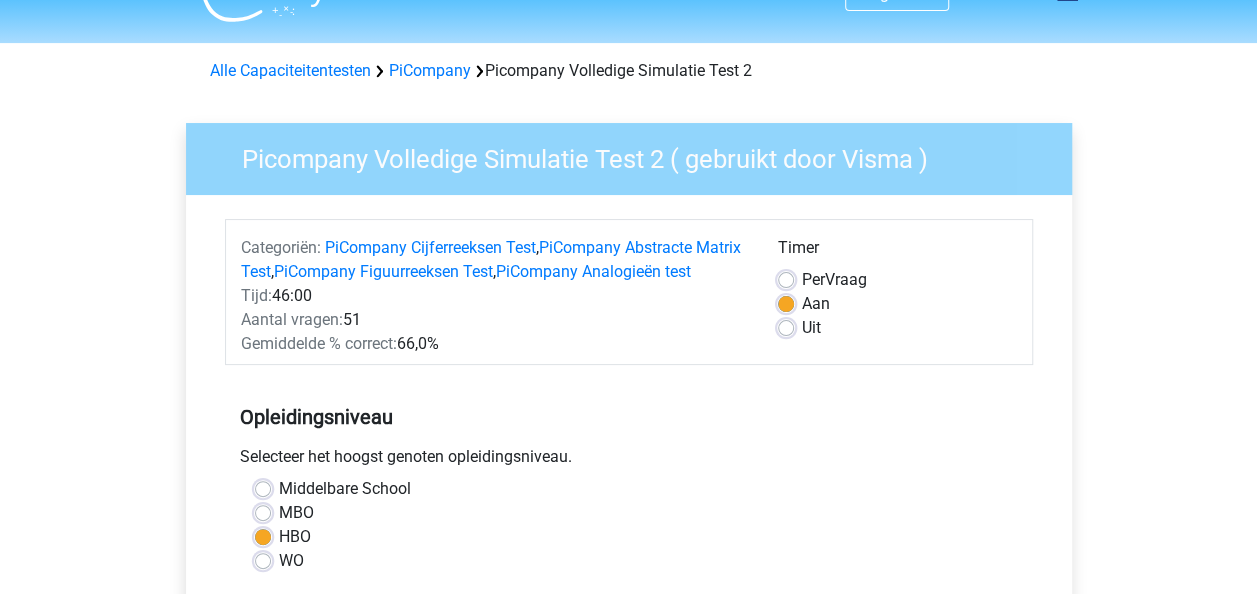 scroll, scrollTop: 0, scrollLeft: 0, axis: both 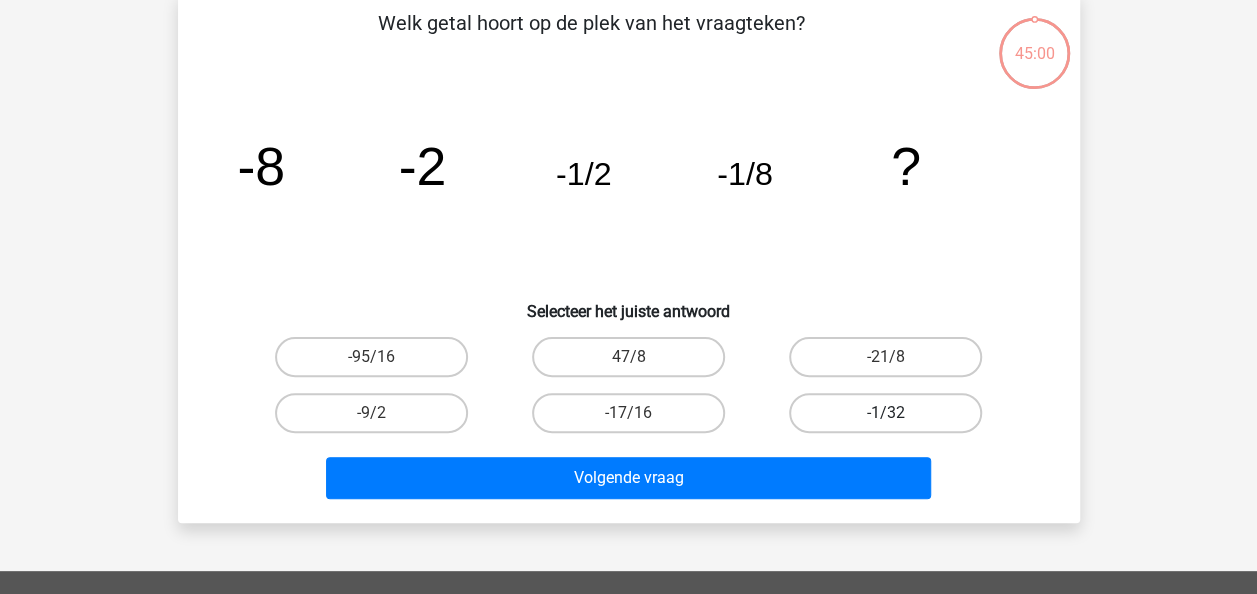 click on "-1/32" at bounding box center [885, 413] 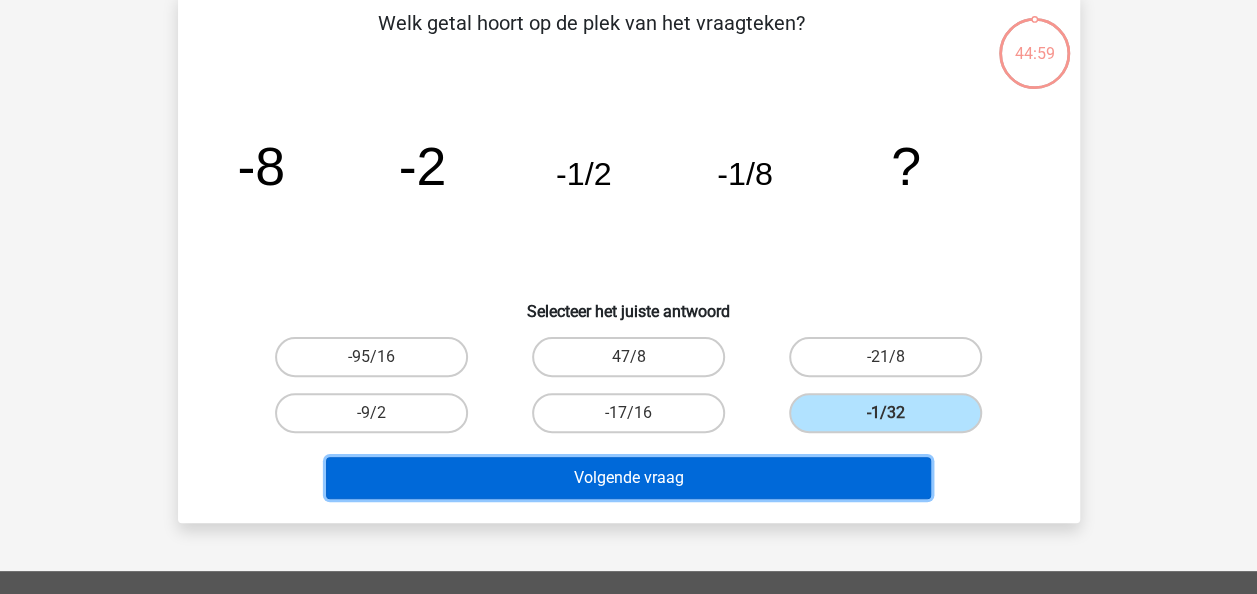 click on "Volgende vraag" at bounding box center (628, 478) 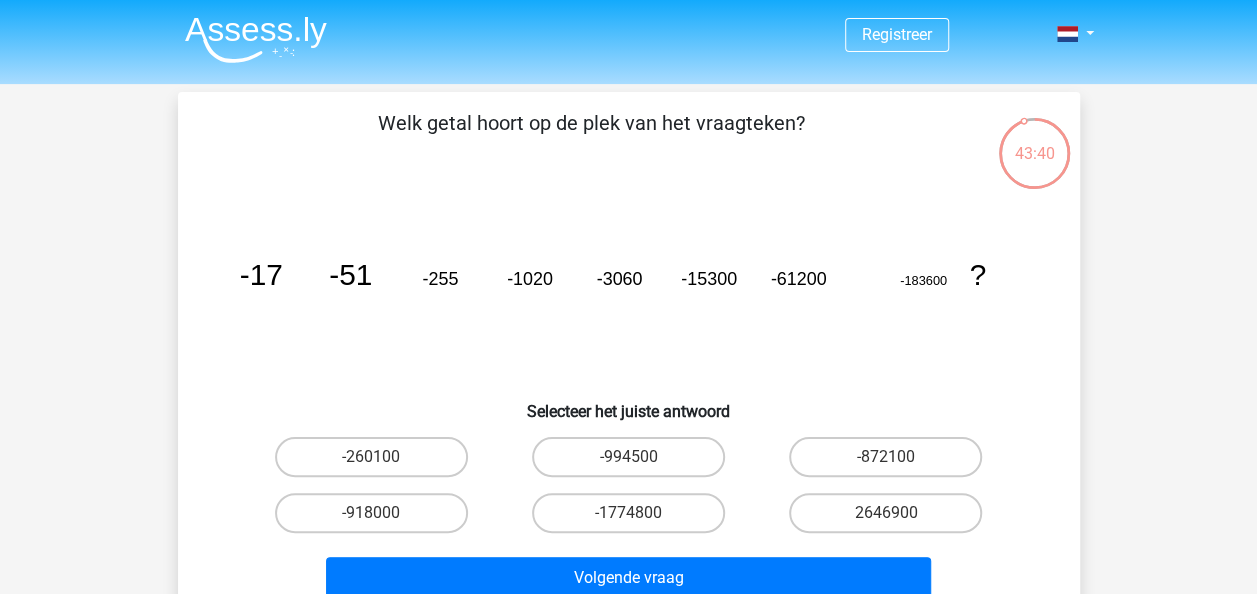 scroll, scrollTop: 100, scrollLeft: 0, axis: vertical 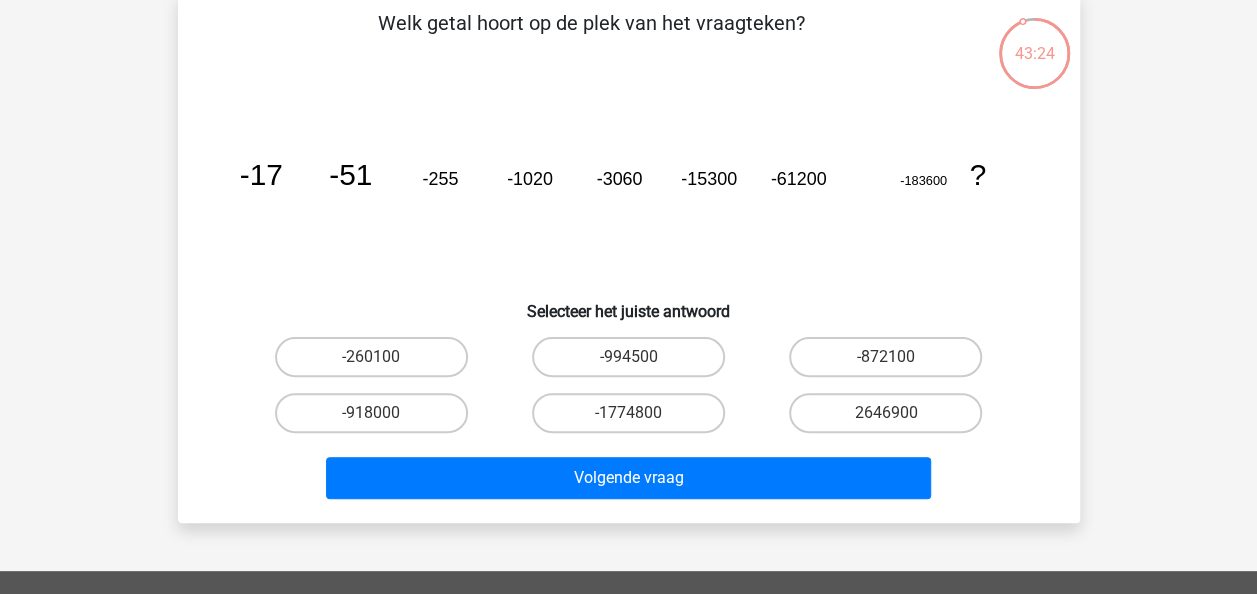 click on "-260100" at bounding box center (377, 363) 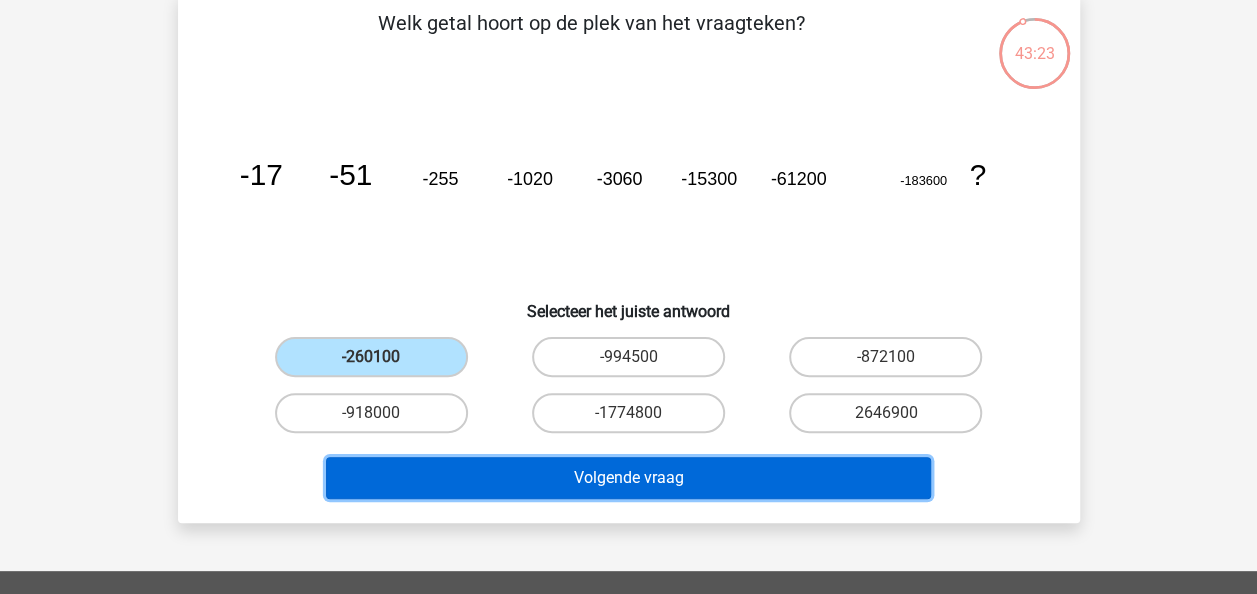 click on "Volgende vraag" at bounding box center (628, 478) 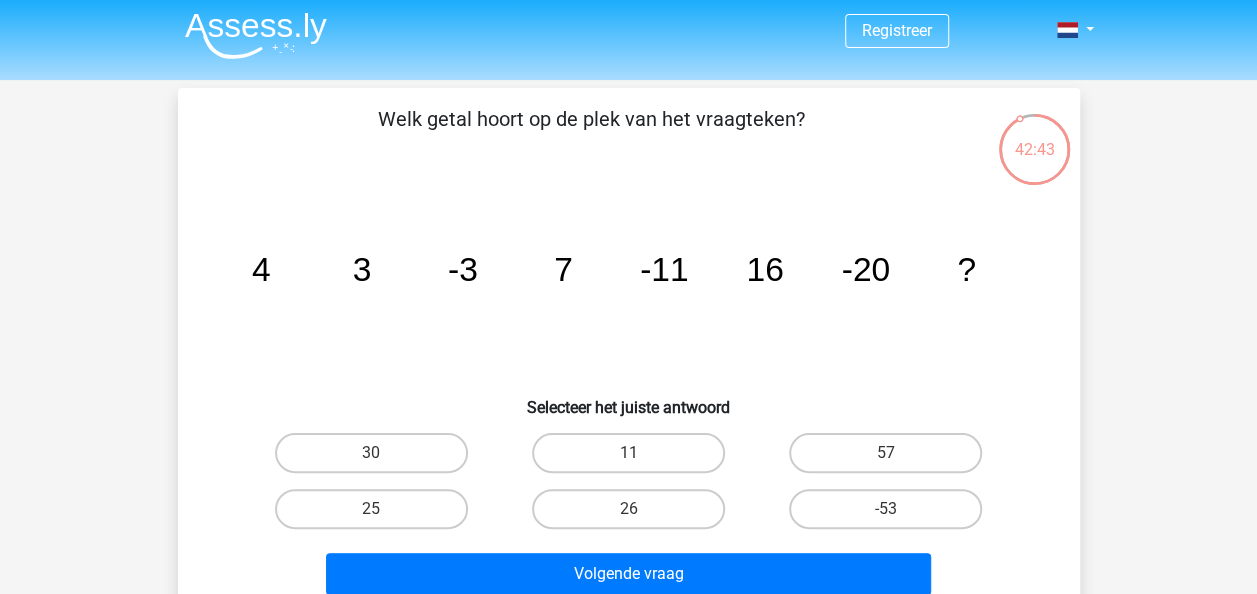 scroll, scrollTop: 0, scrollLeft: 0, axis: both 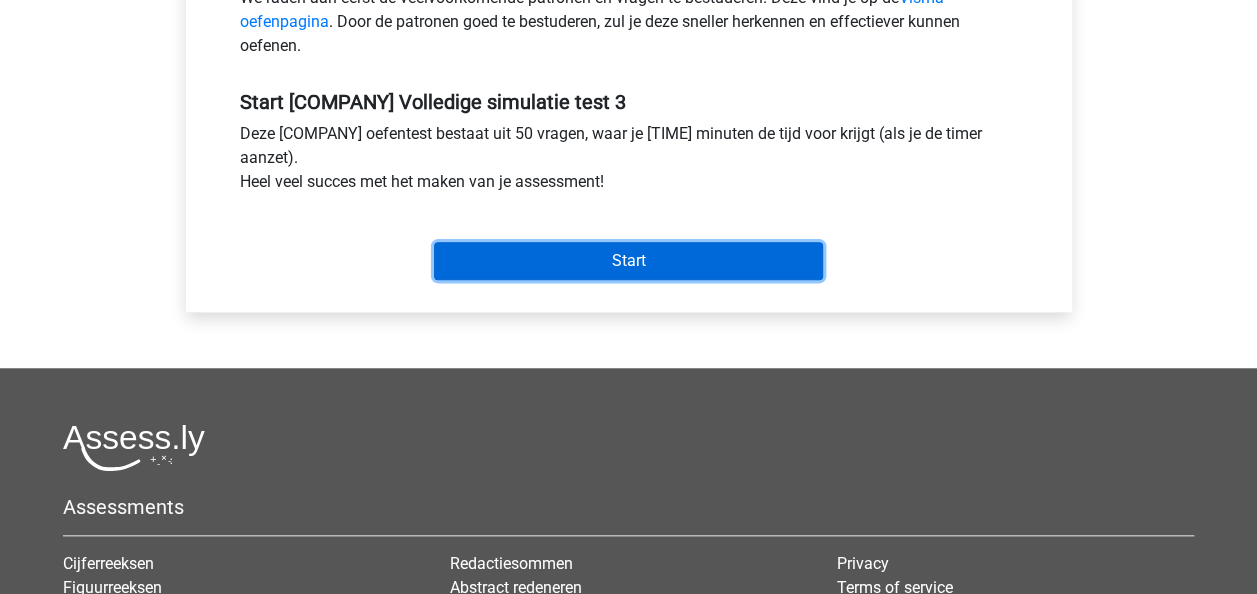 click on "Start" at bounding box center (628, 261) 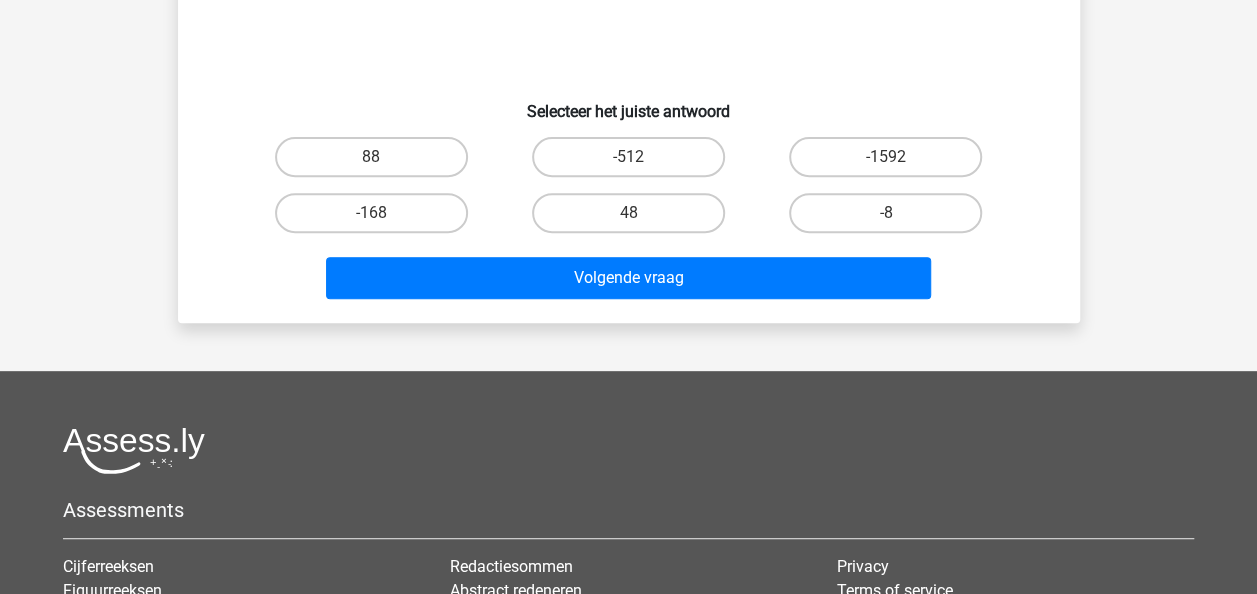 scroll, scrollTop: 0, scrollLeft: 0, axis: both 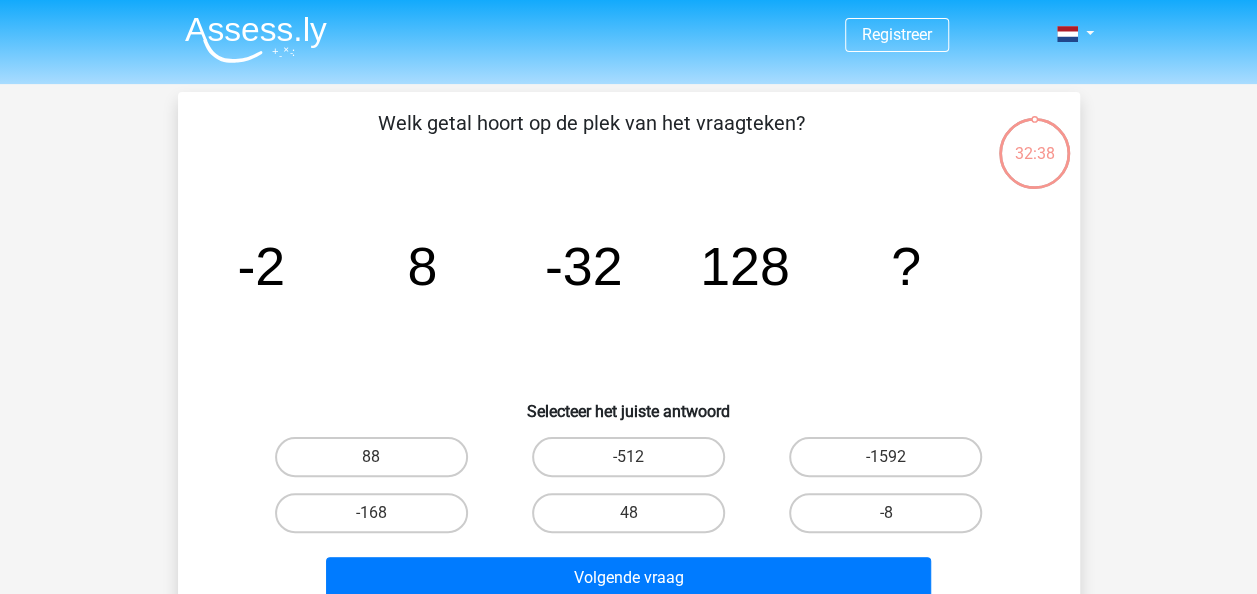 click on "-168" at bounding box center [377, 519] 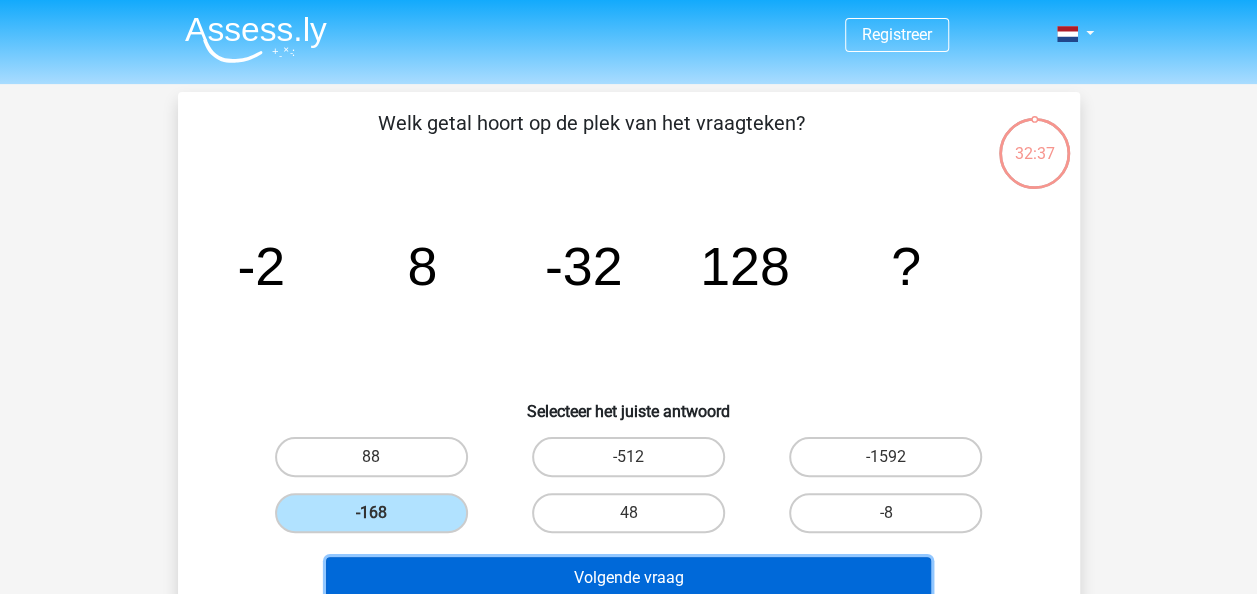 click on "Volgende vraag" at bounding box center (628, 578) 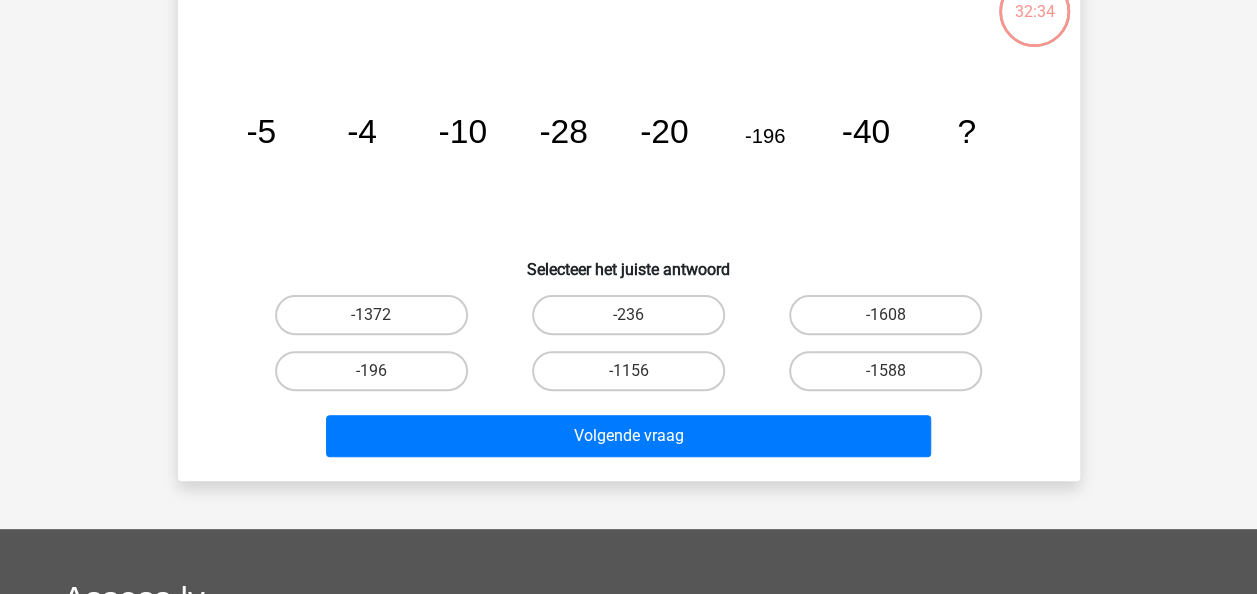 scroll, scrollTop: 0, scrollLeft: 0, axis: both 